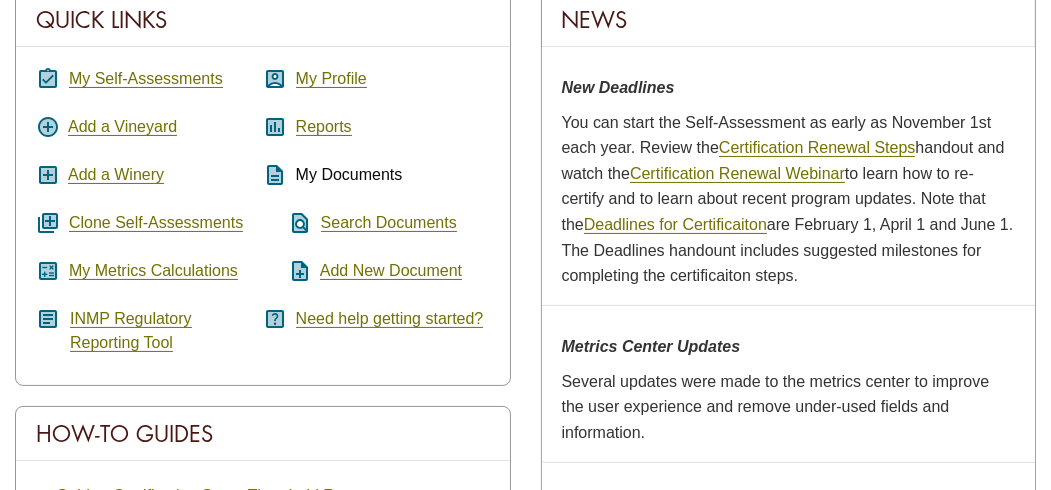scroll, scrollTop: 400, scrollLeft: 0, axis: vertical 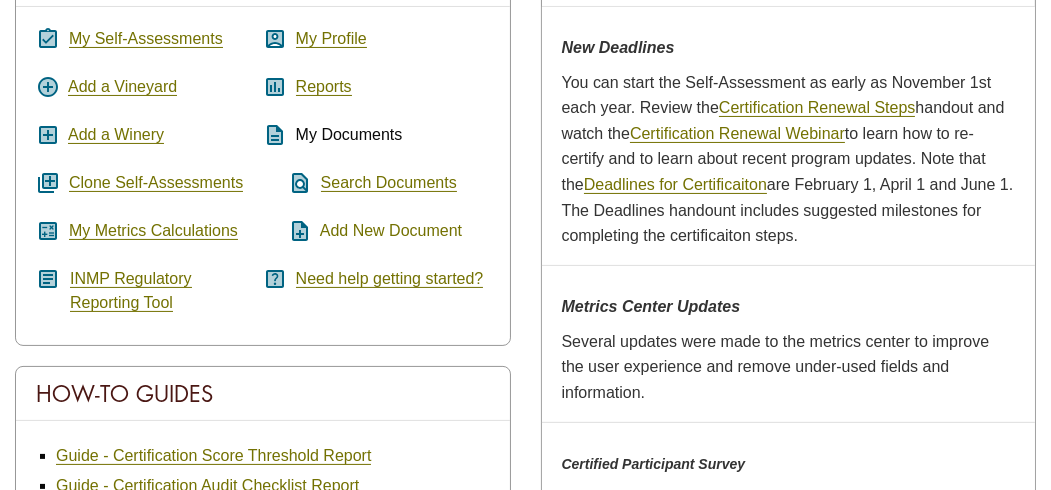click on "Add New Document" at bounding box center [391, 231] 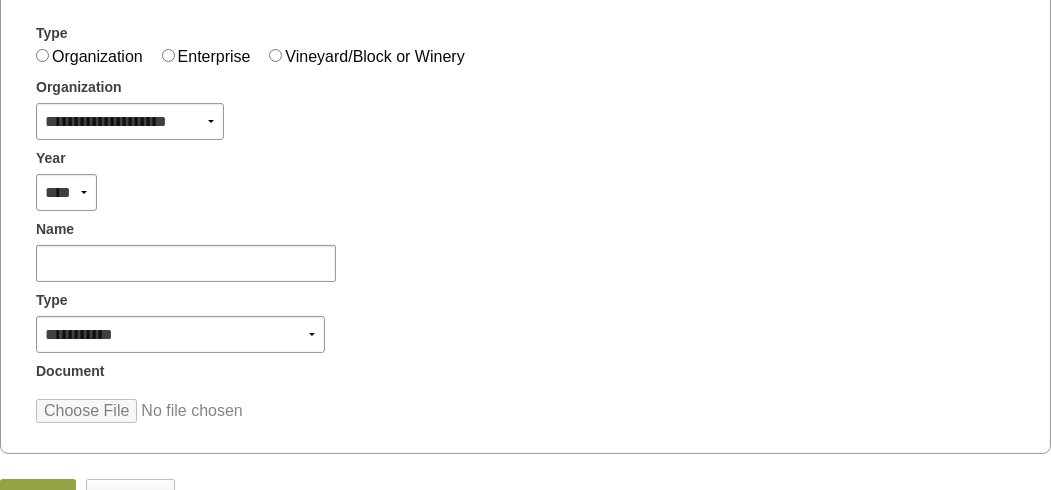 scroll, scrollTop: 400, scrollLeft: 0, axis: vertical 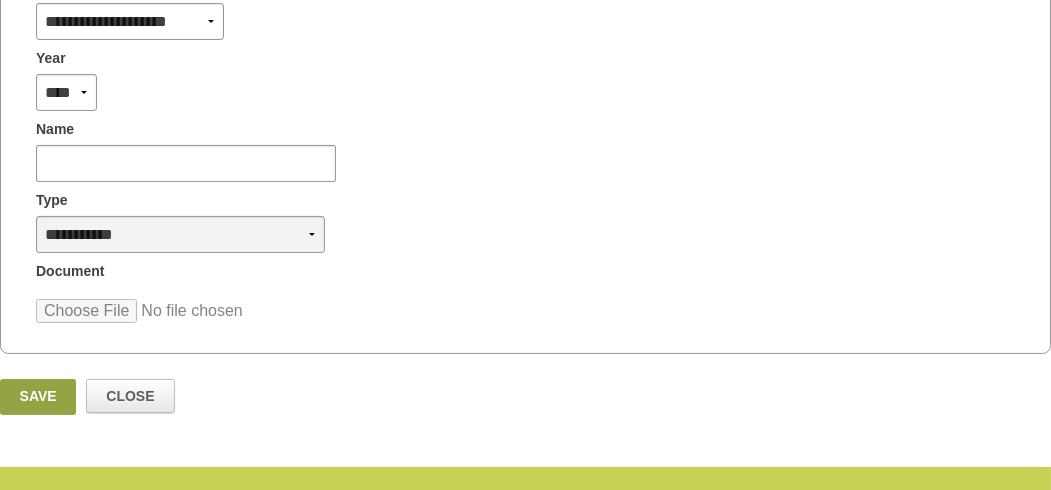 click on "**********" at bounding box center (180, 234) 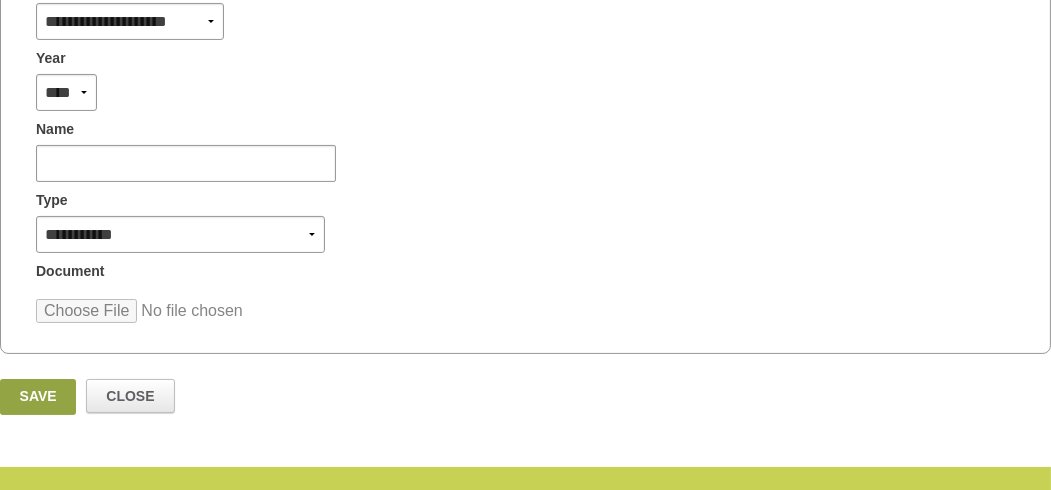 select on "*" 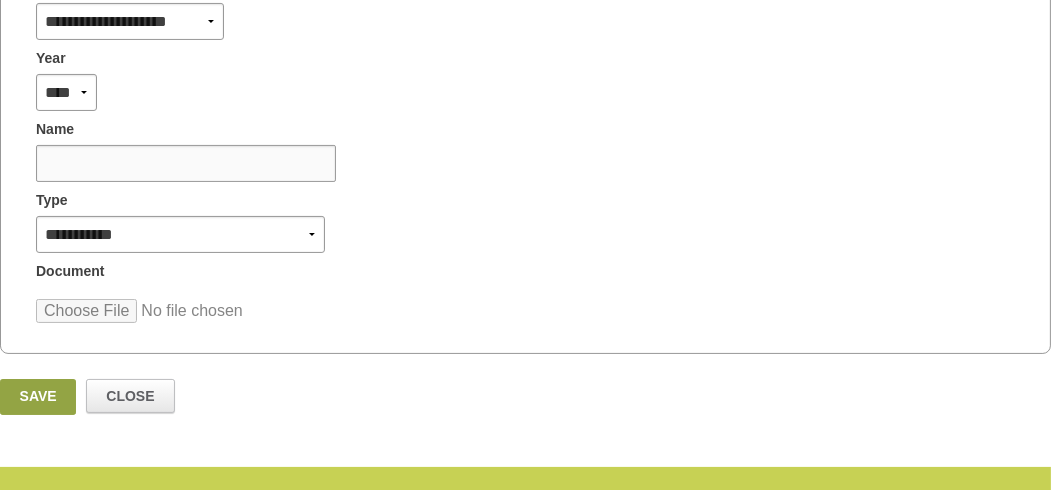 click at bounding box center (186, 163) 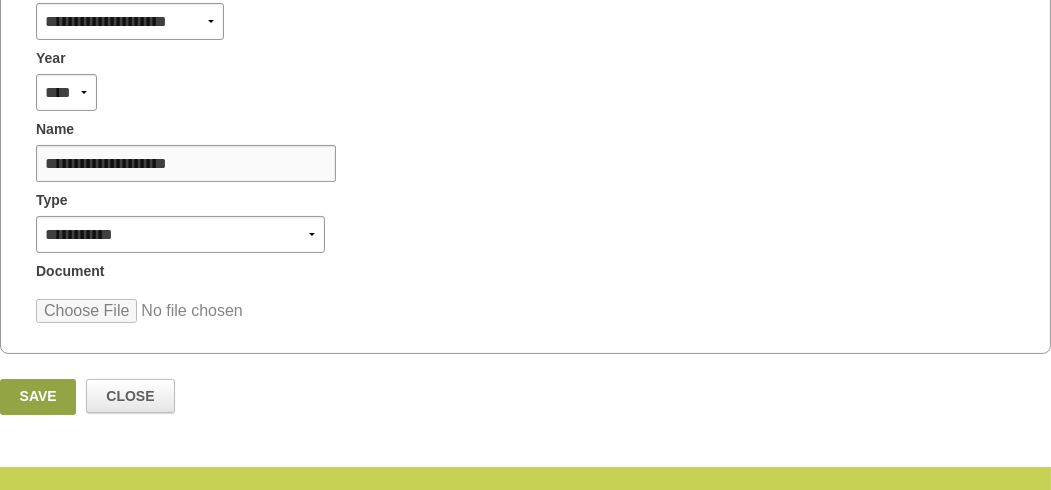 type on "**********" 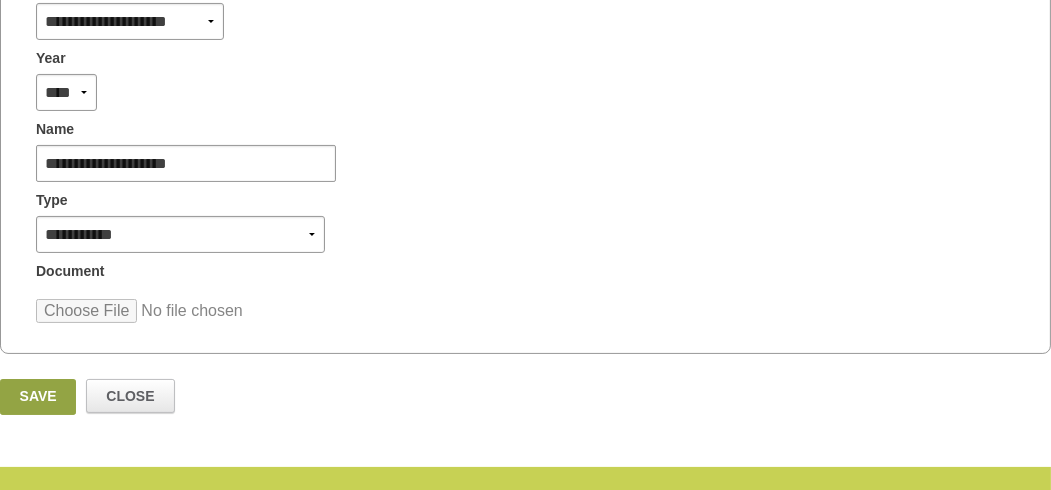 click at bounding box center [187, 311] 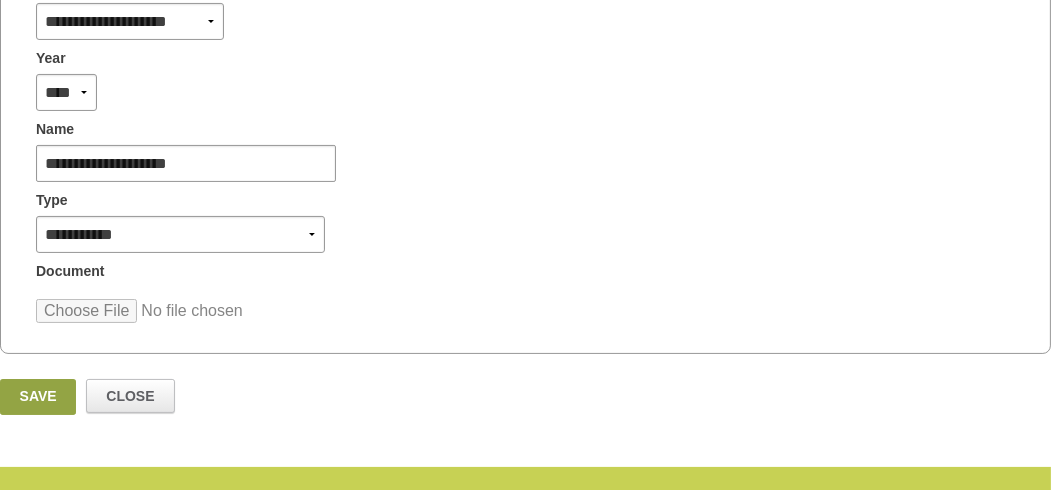 scroll, scrollTop: 300, scrollLeft: 0, axis: vertical 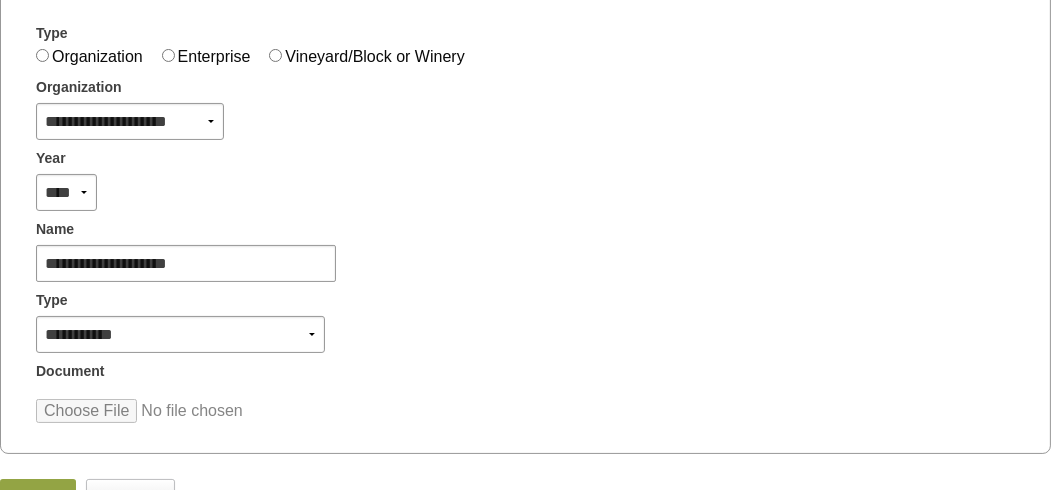 type on "**********" 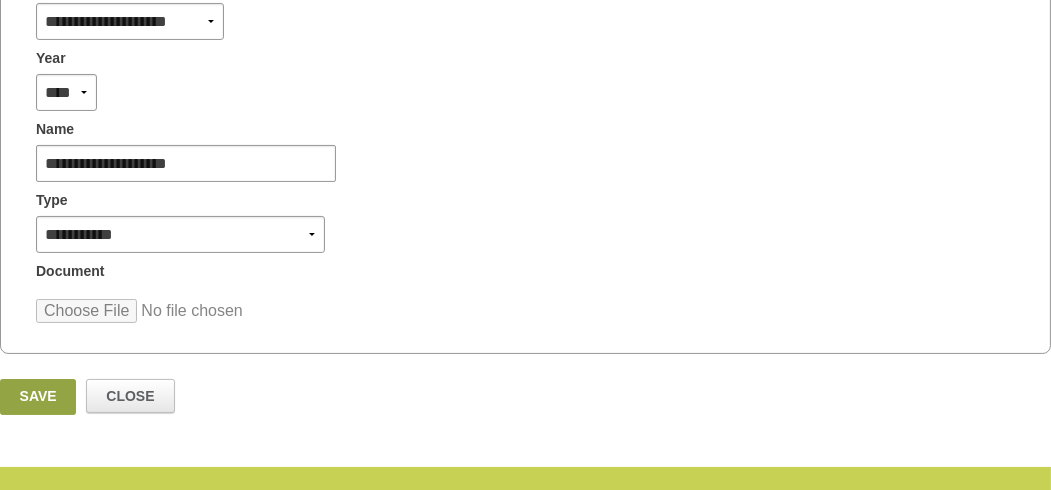 scroll, scrollTop: 500, scrollLeft: 0, axis: vertical 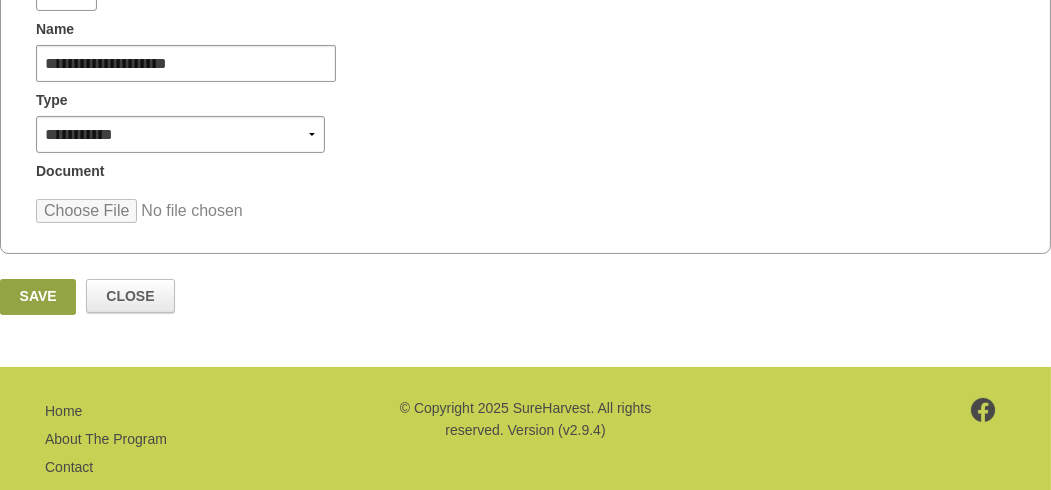click on "Save" at bounding box center [38, 297] 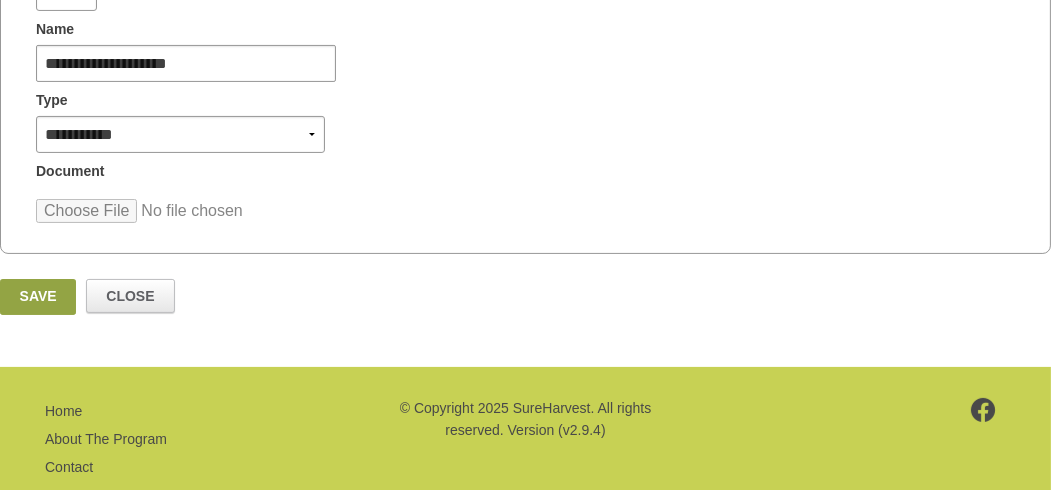 click on "Save" at bounding box center (38, 297) 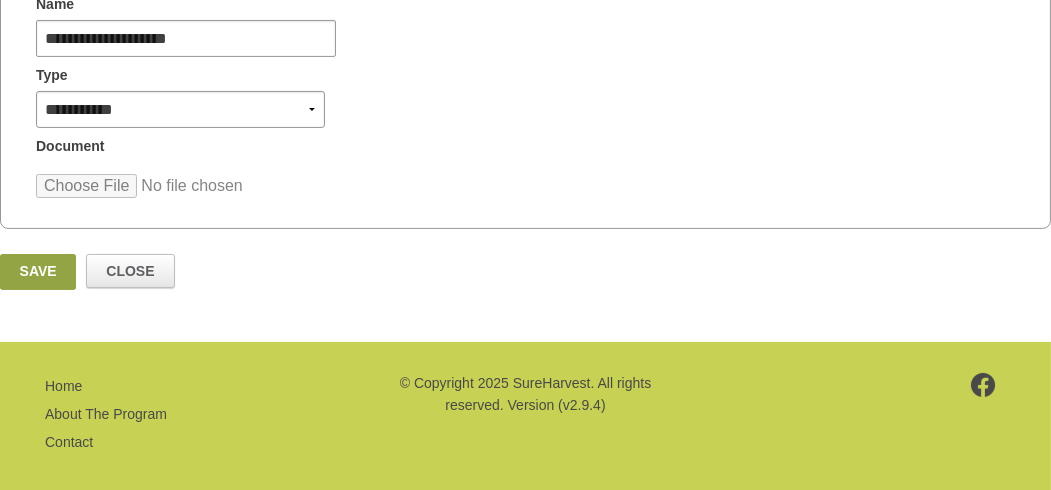 scroll, scrollTop: 538, scrollLeft: 0, axis: vertical 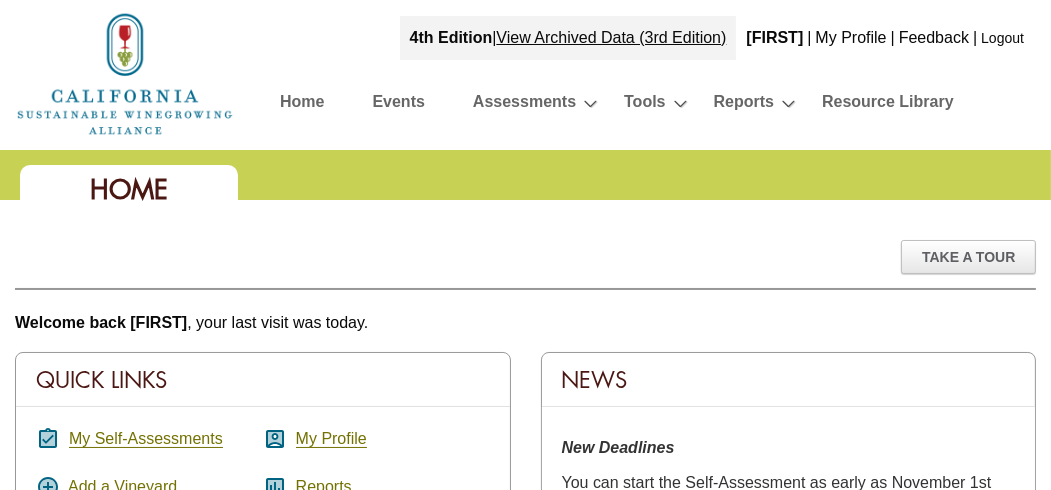 click on "Take A Tour" at bounding box center [525, 265] 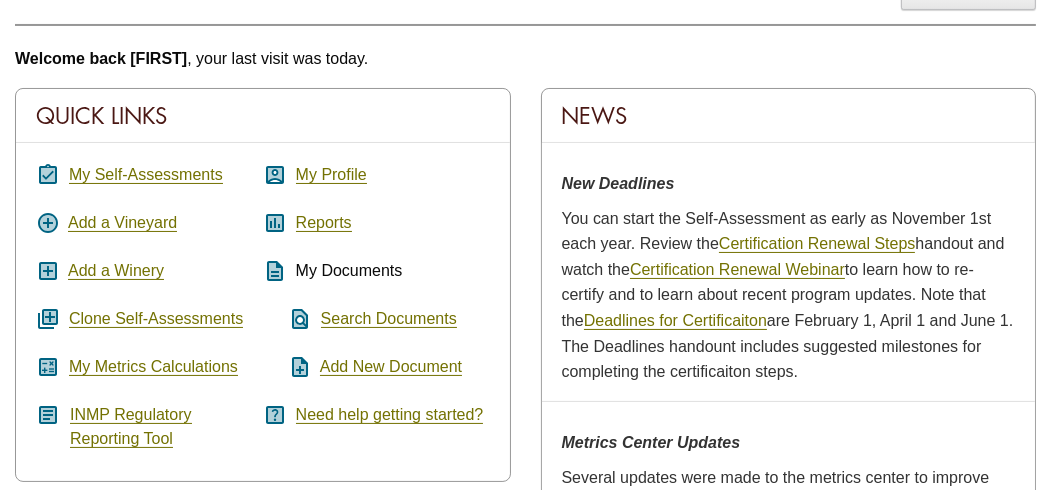 scroll, scrollTop: 300, scrollLeft: 0, axis: vertical 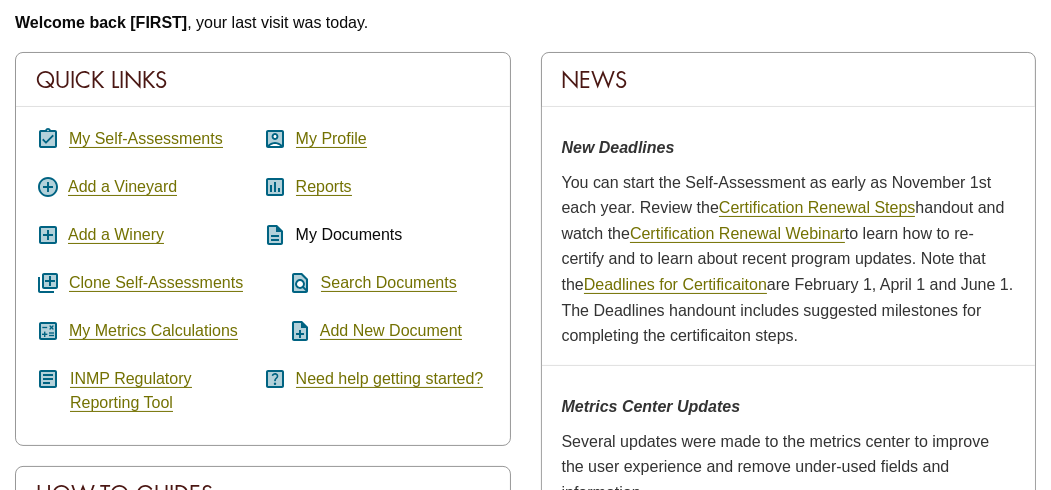 click on "description" at bounding box center [275, 235] 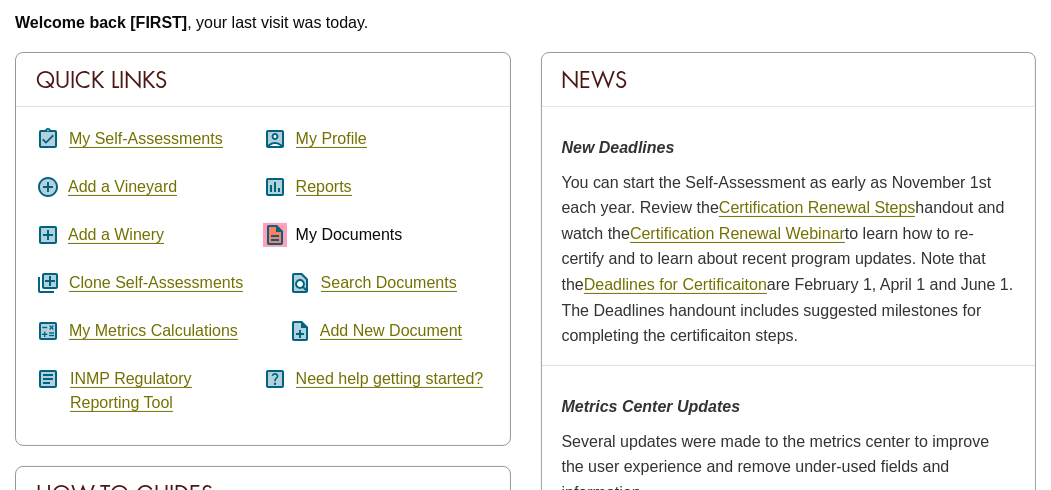 click on "description" at bounding box center [275, 235] 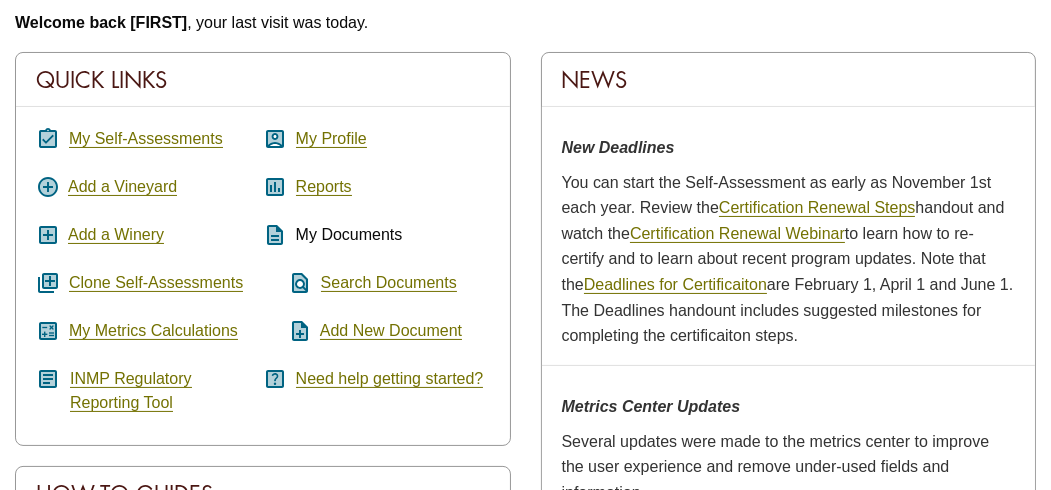 click on "assignment_turned_in
My Self-Assessments
add_circle
Add a Vineyard
add_box
Add a Winery
queue
Clone Self-Assessments
calculate
My Metrics Calculations
article
INMP Regulatory Reporting Tool" at bounding box center [149, 271] 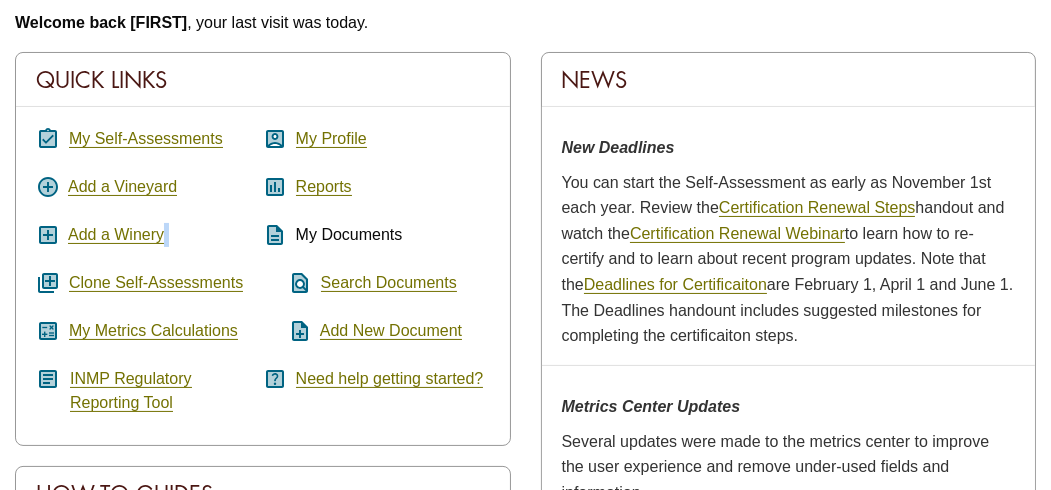 click on "assignment_turned_in
My Self-Assessments
add_circle
Add a Vineyard
add_box
Add a Winery
queue
Clone Self-Assessments
calculate
My Metrics Calculations
article
INMP Regulatory Reporting Tool" at bounding box center (149, 271) 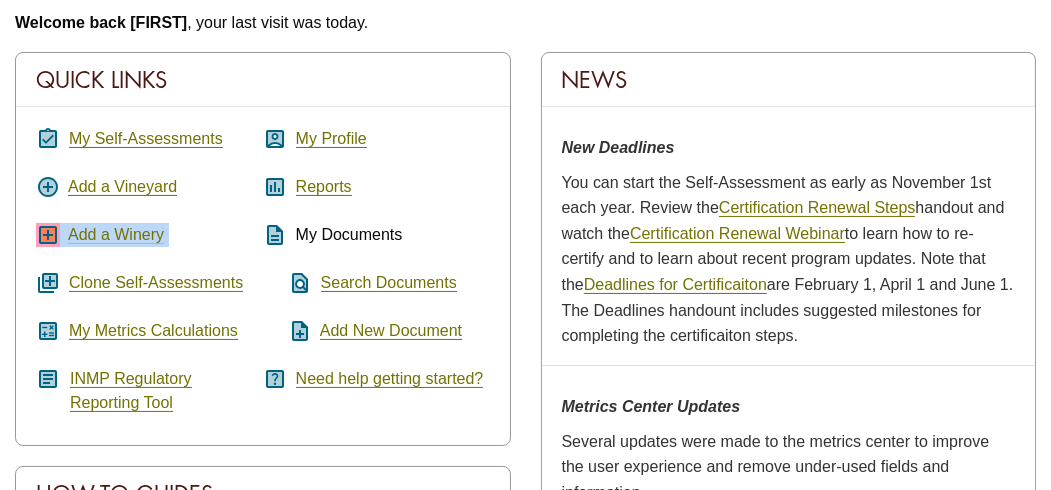 click on "assignment_turned_in
My Self-Assessments
add_circle
Add a Vineyard
add_box
Add a Winery
queue
Clone Self-Assessments
calculate
My Metrics Calculations
article
INMP Regulatory Reporting Tool" at bounding box center [149, 271] 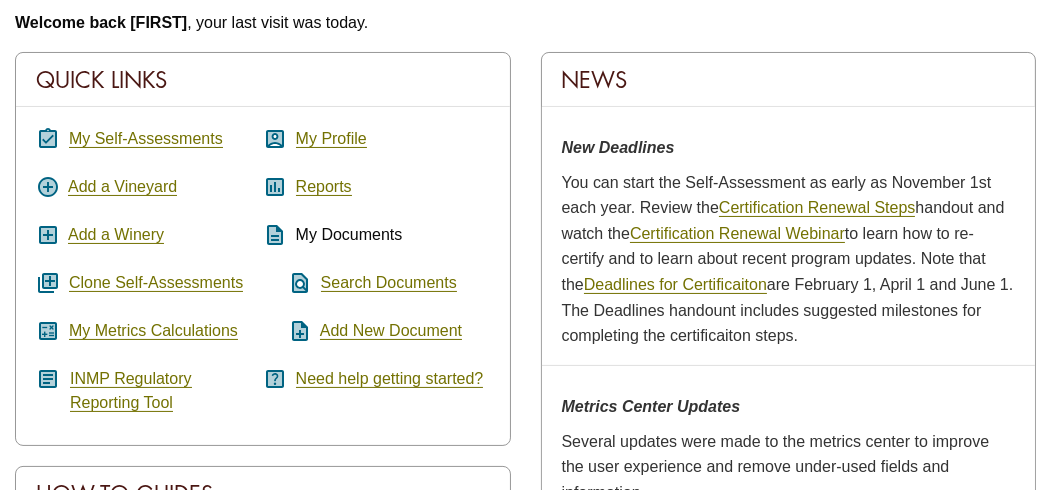 click on "description" at bounding box center [275, 235] 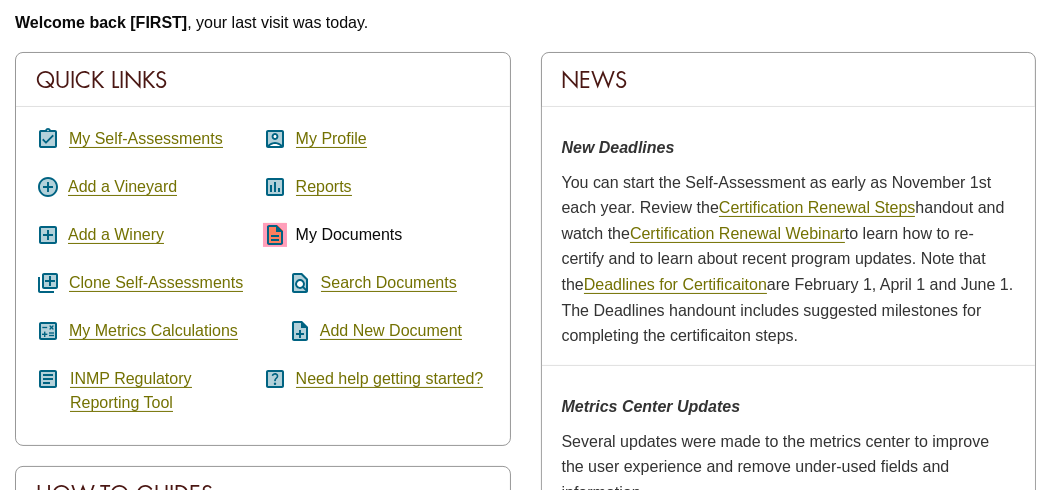 click on "description" at bounding box center (275, 235) 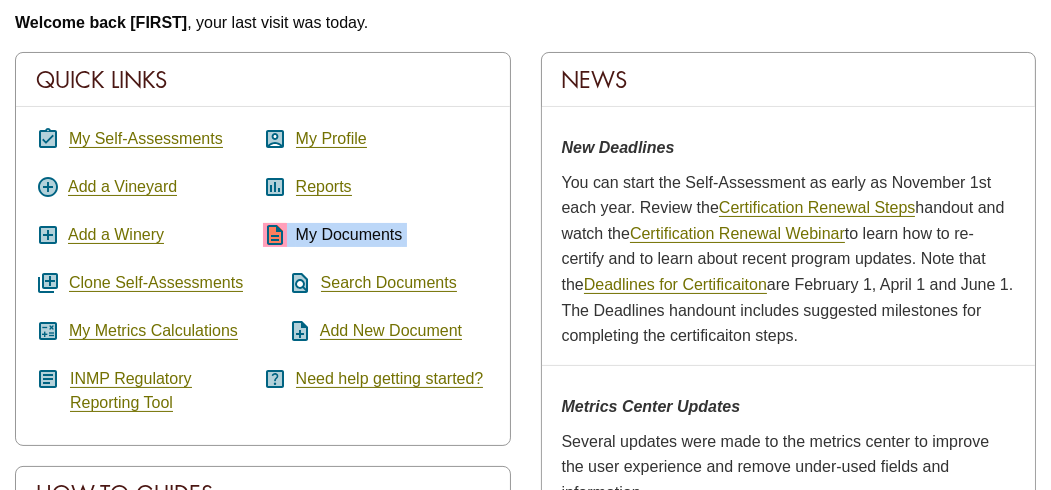 click on "description" at bounding box center [275, 235] 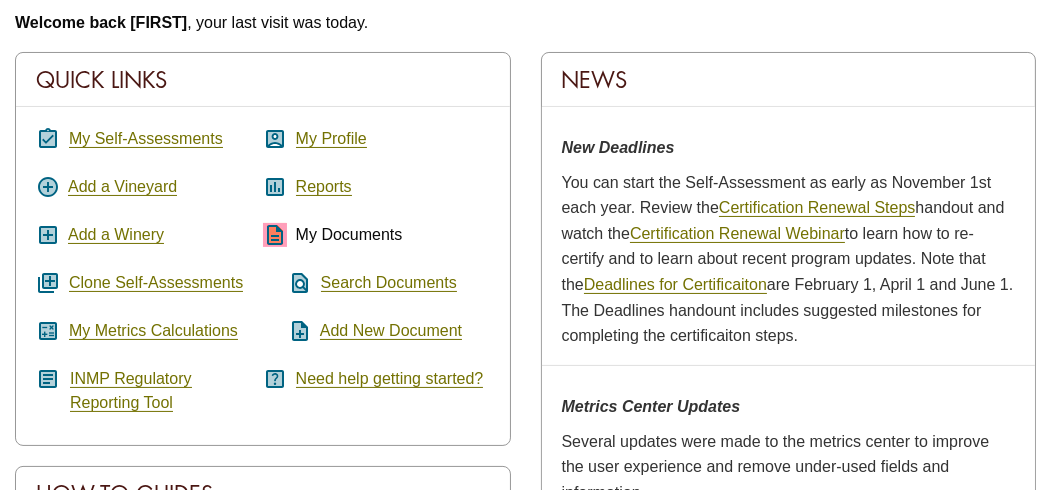 click on "description" at bounding box center [275, 235] 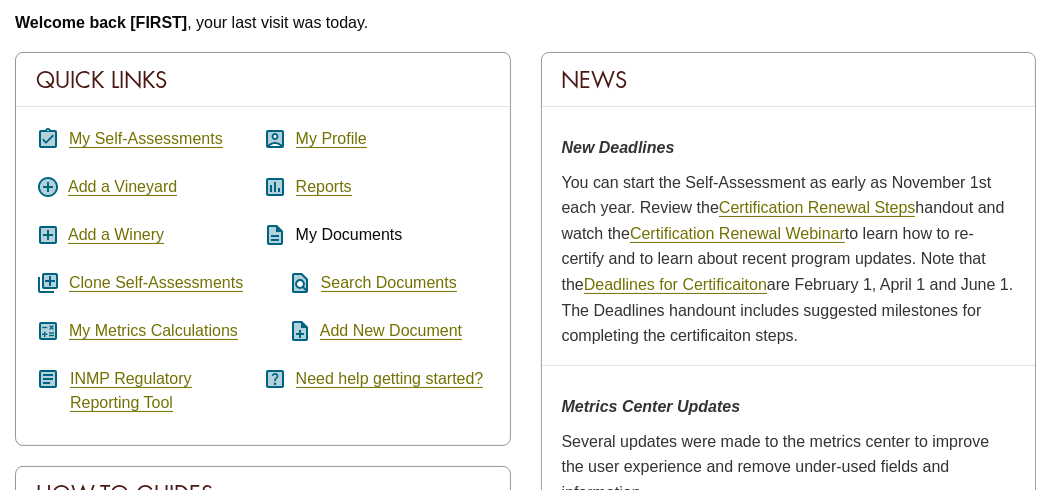 click on "My Documents" at bounding box center (349, 234) 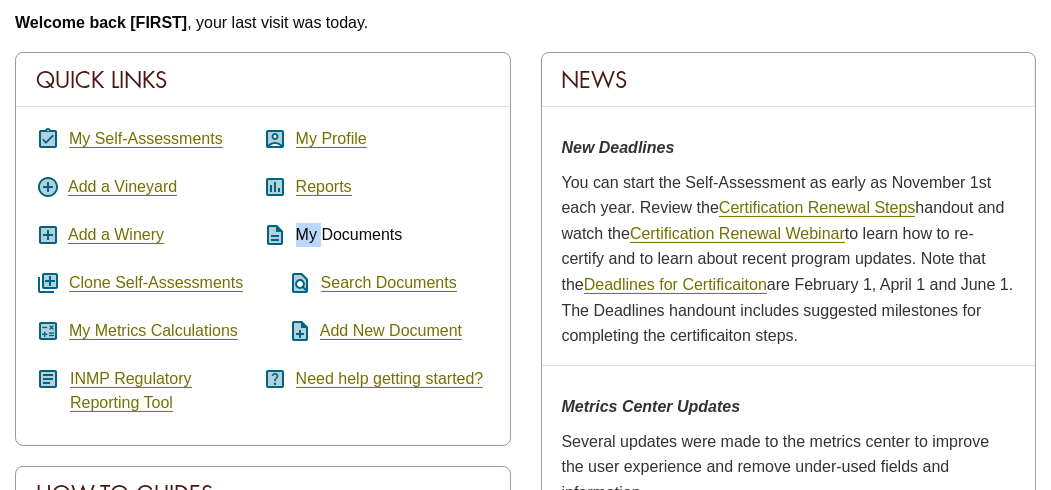 click on "My Documents" at bounding box center (349, 234) 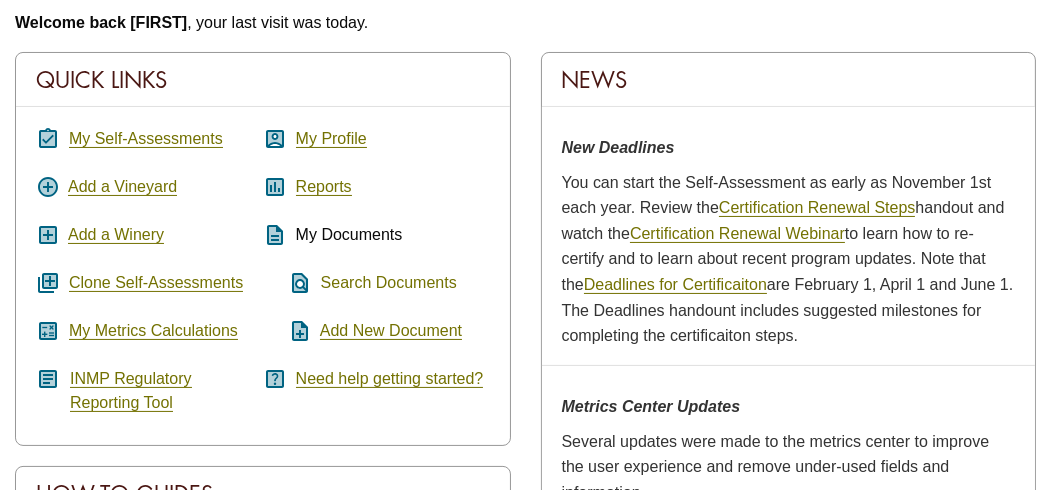 click on "Search Documents" at bounding box center [389, 283] 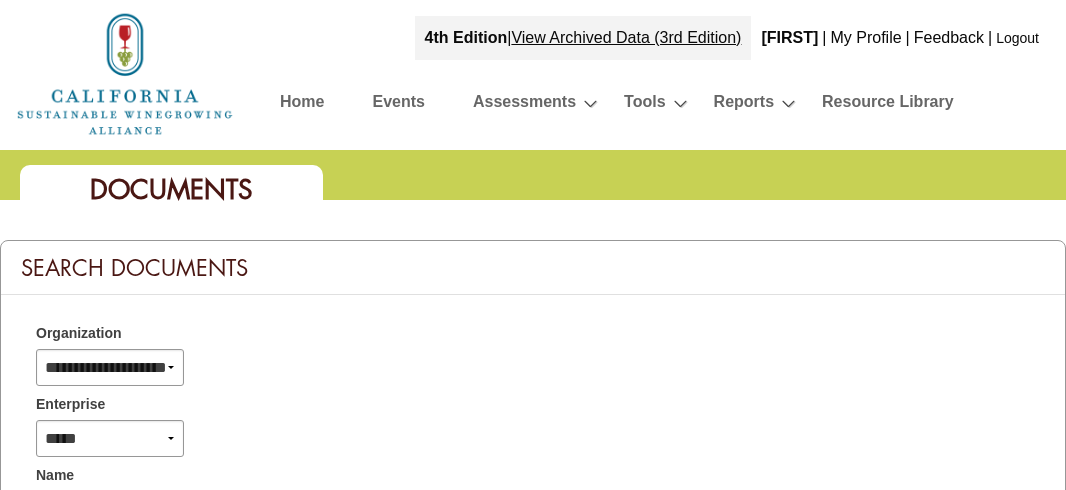 select 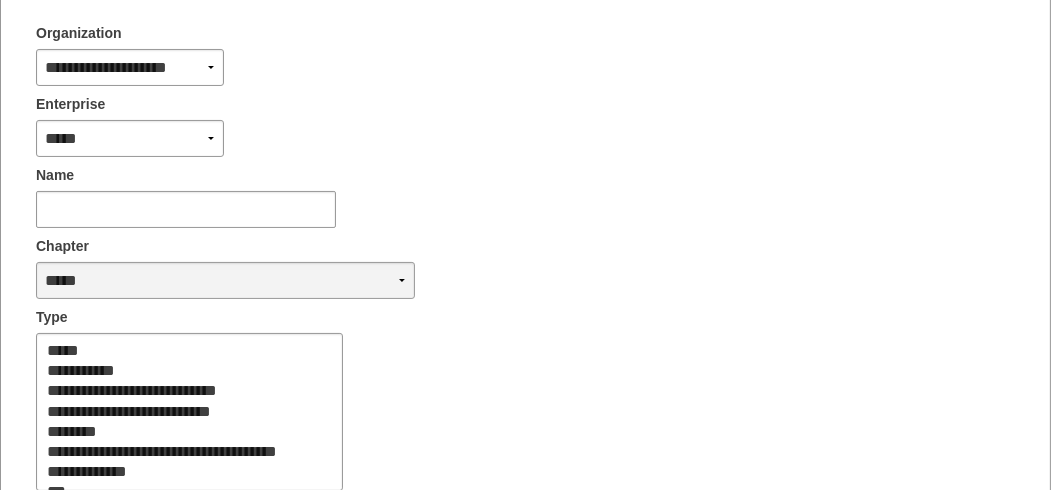 scroll, scrollTop: 400, scrollLeft: 0, axis: vertical 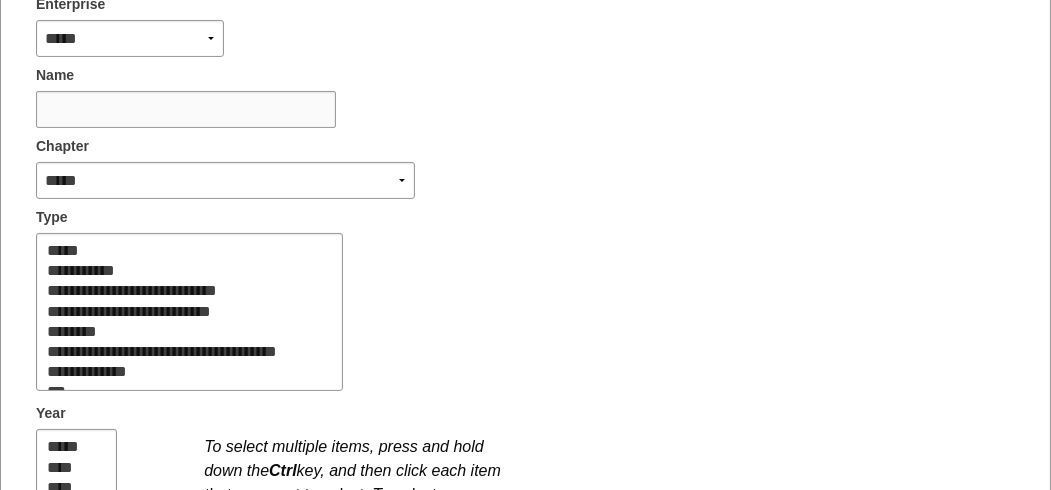 click at bounding box center (186, 109) 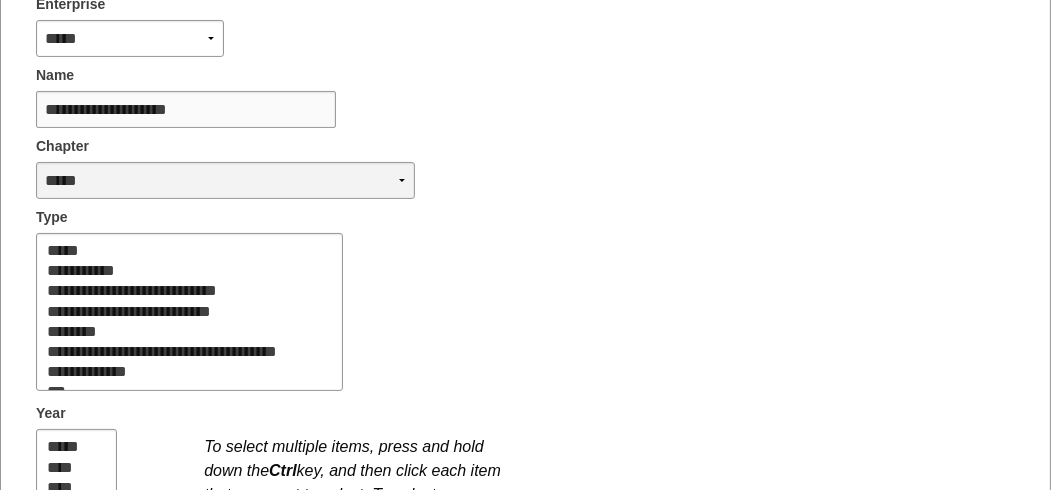 type on "**********" 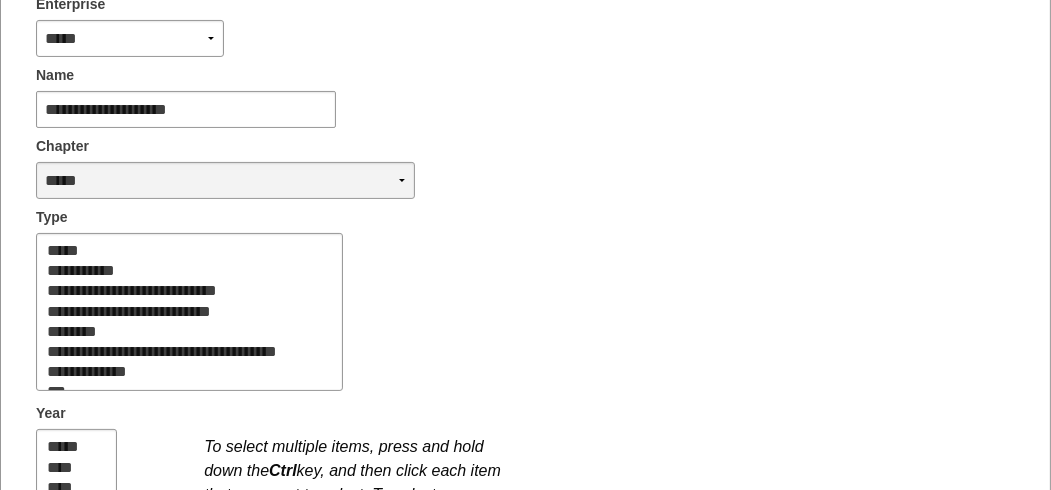 click on "**********" at bounding box center [225, 180] 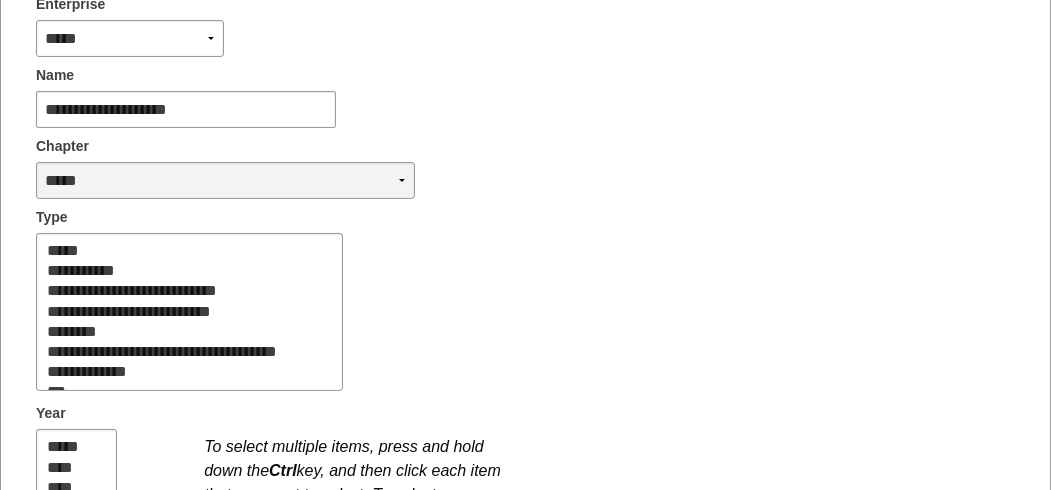 click on "**********" at bounding box center [225, 180] 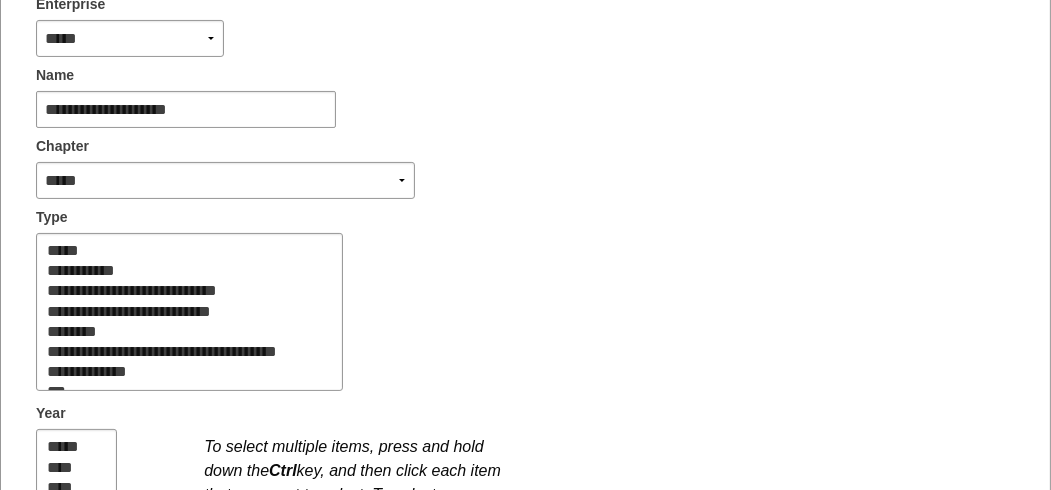 click on "**********" at bounding box center [525, 312] 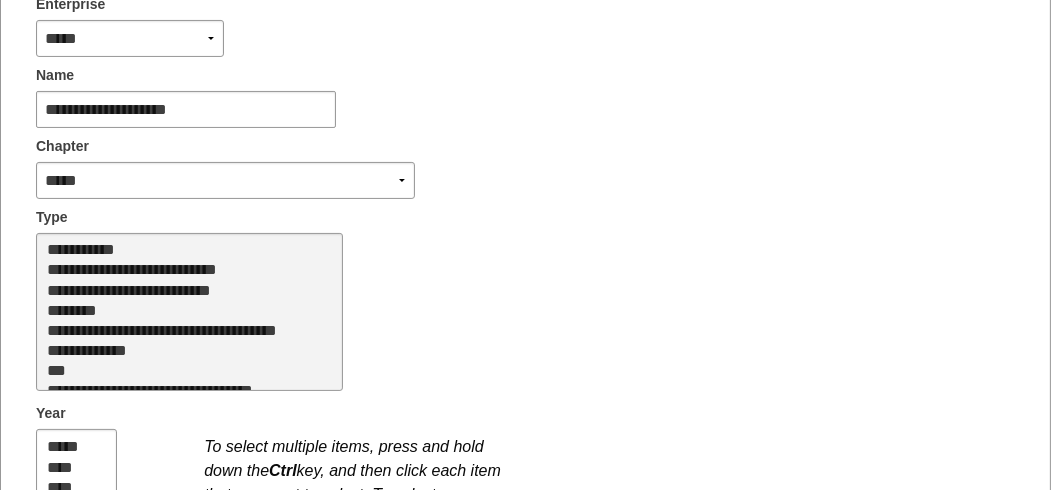 scroll, scrollTop: 40, scrollLeft: 0, axis: vertical 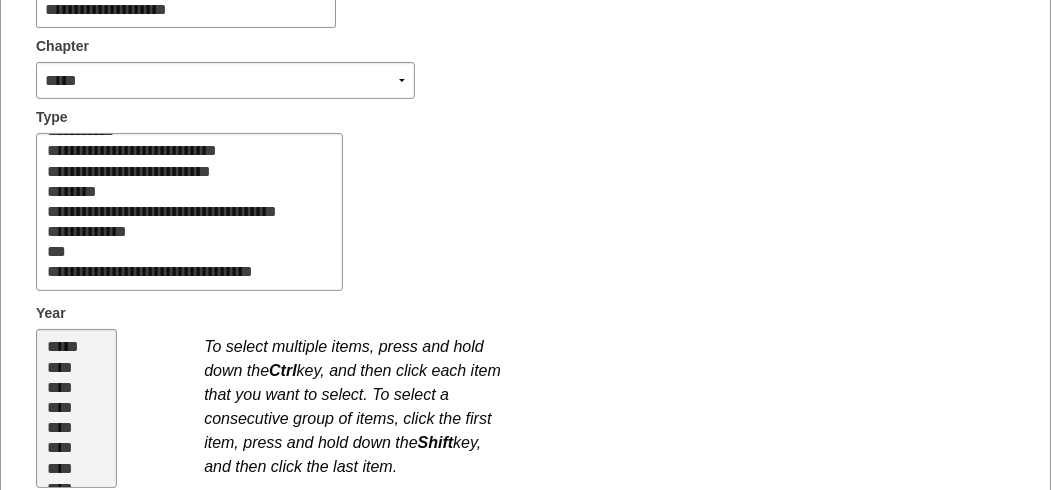 select on "**" 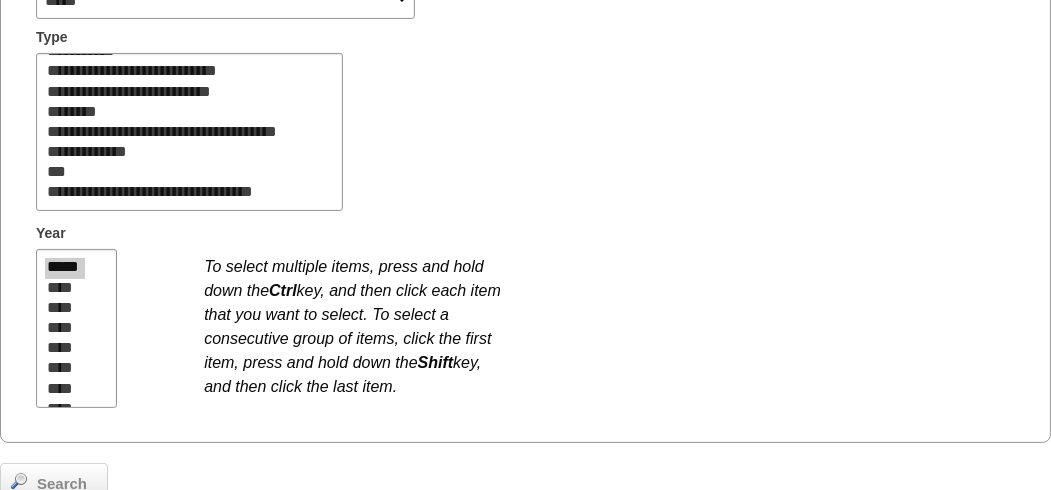scroll, scrollTop: 700, scrollLeft: 0, axis: vertical 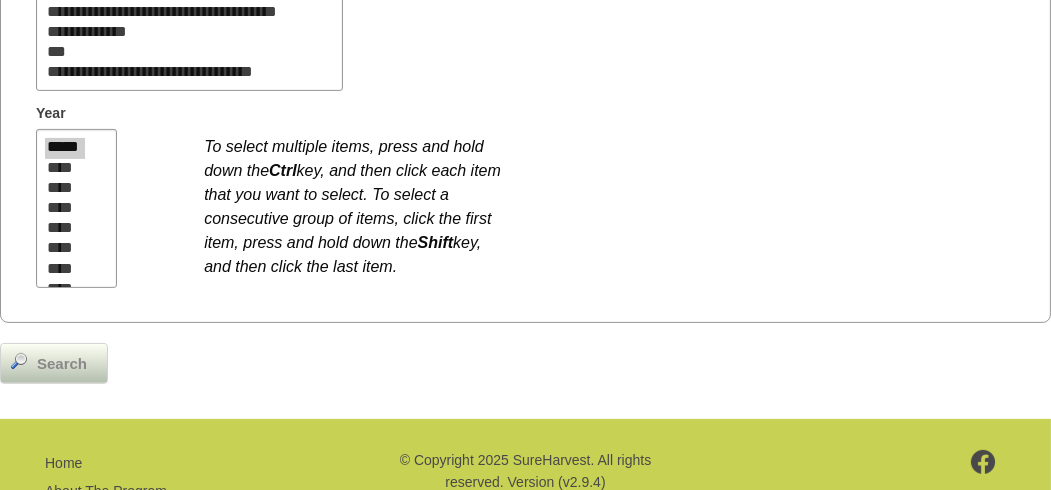 click on "Search" at bounding box center [62, 364] 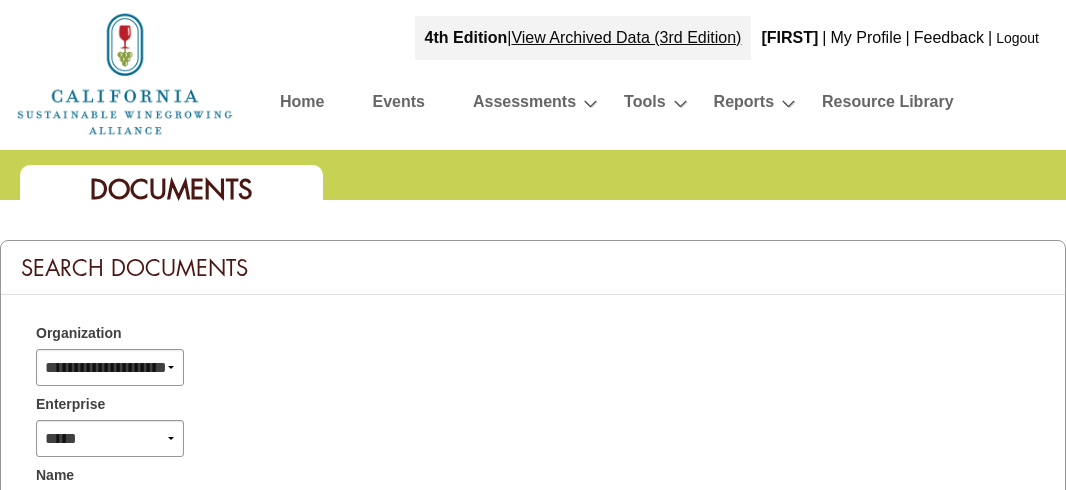 select 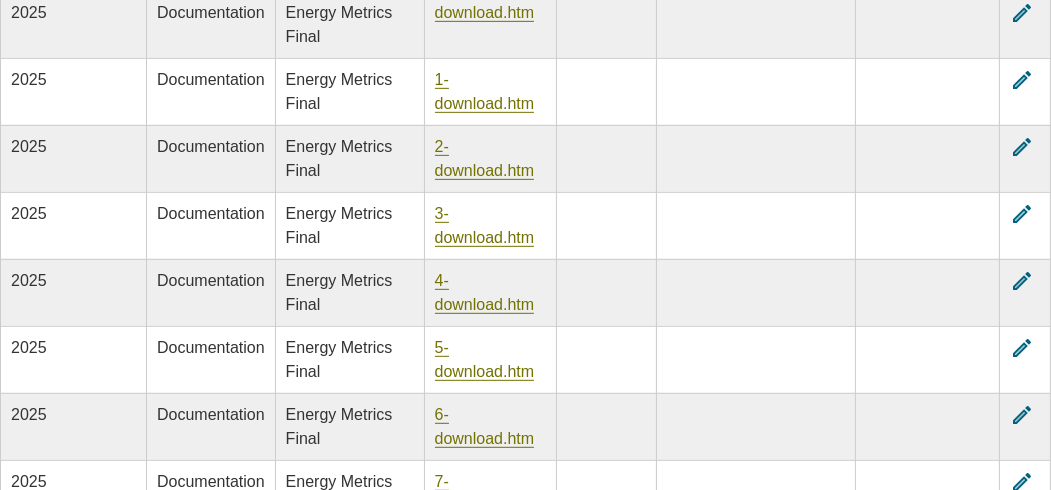 scroll, scrollTop: 1099, scrollLeft: 0, axis: vertical 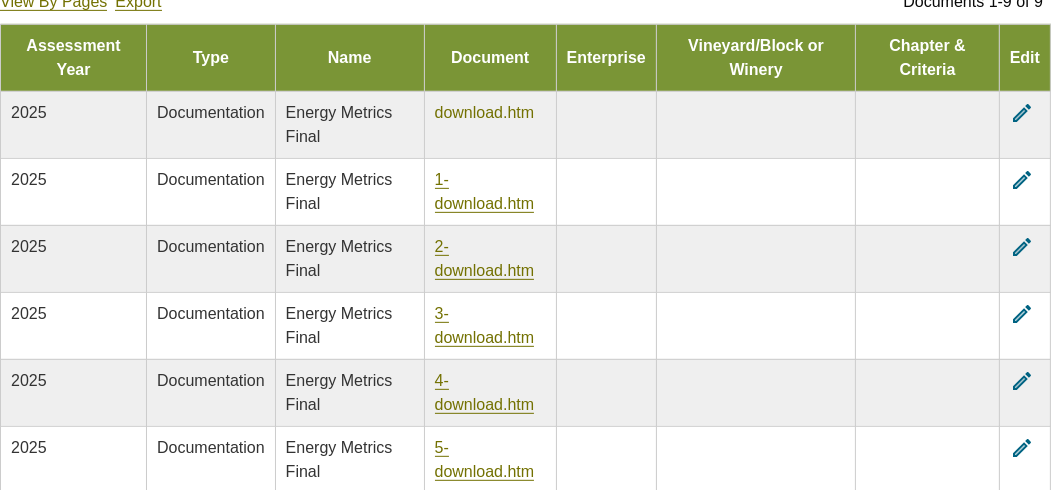 click on "download.htm" at bounding box center (485, 113) 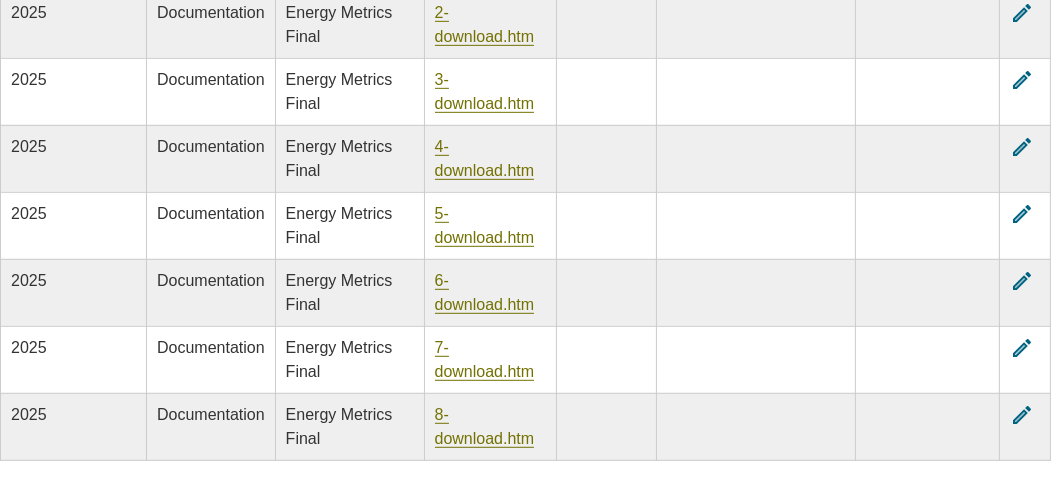 scroll, scrollTop: 1399, scrollLeft: 0, axis: vertical 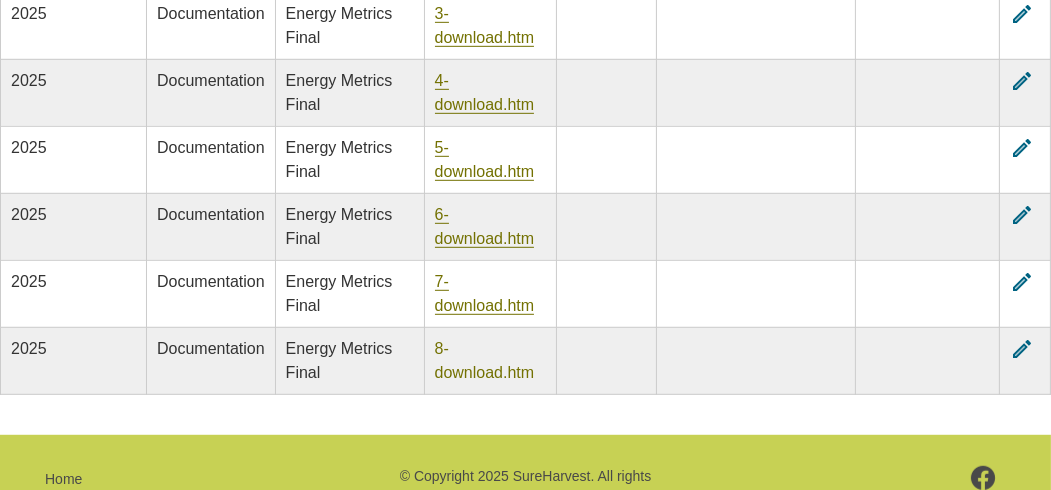 click on "8-download.htm" at bounding box center [485, 361] 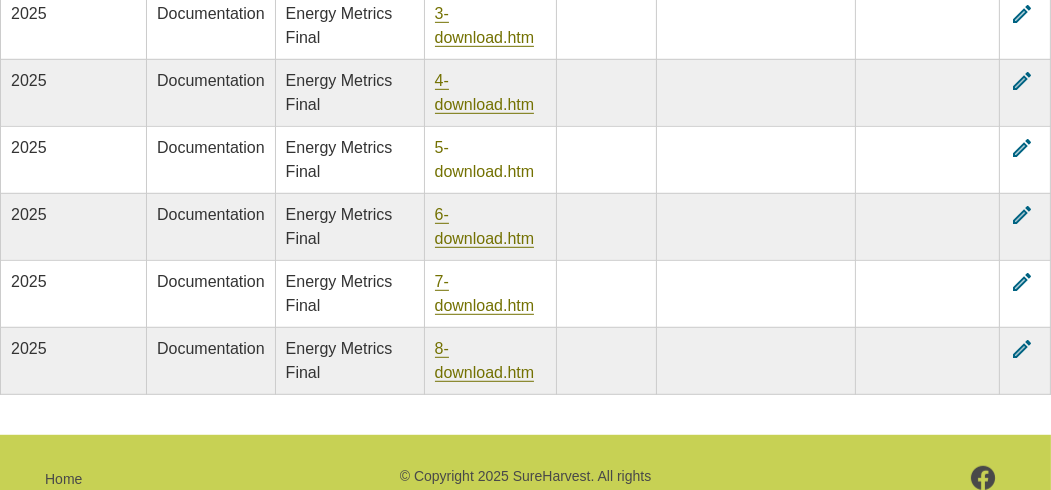 click on "5-download.htm" at bounding box center (485, 160) 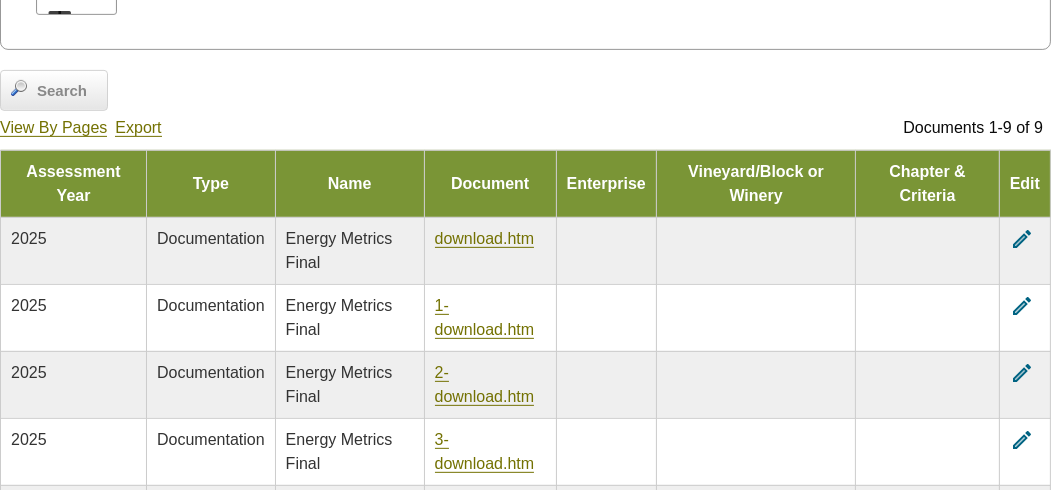 scroll, scrollTop: 999, scrollLeft: 0, axis: vertical 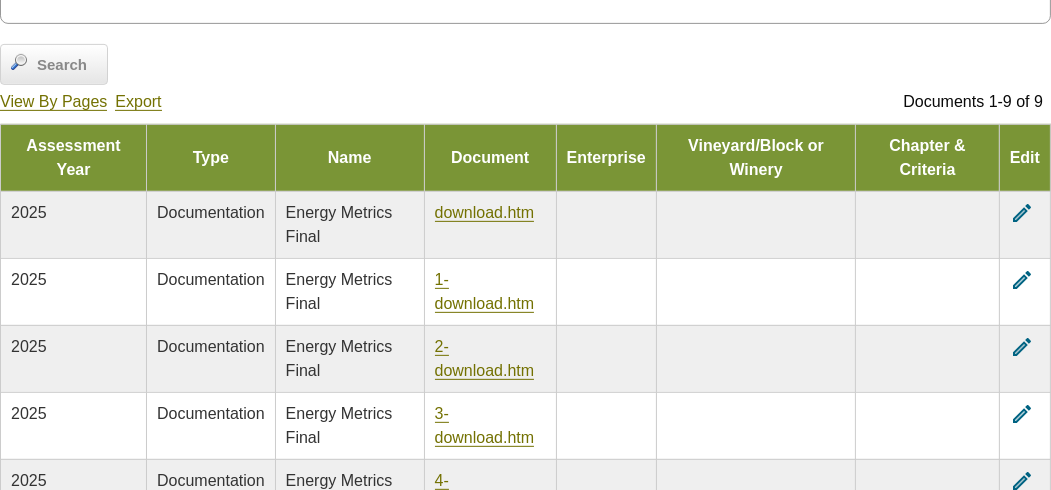 click on "Energy Metrics Final" at bounding box center [339, 224] 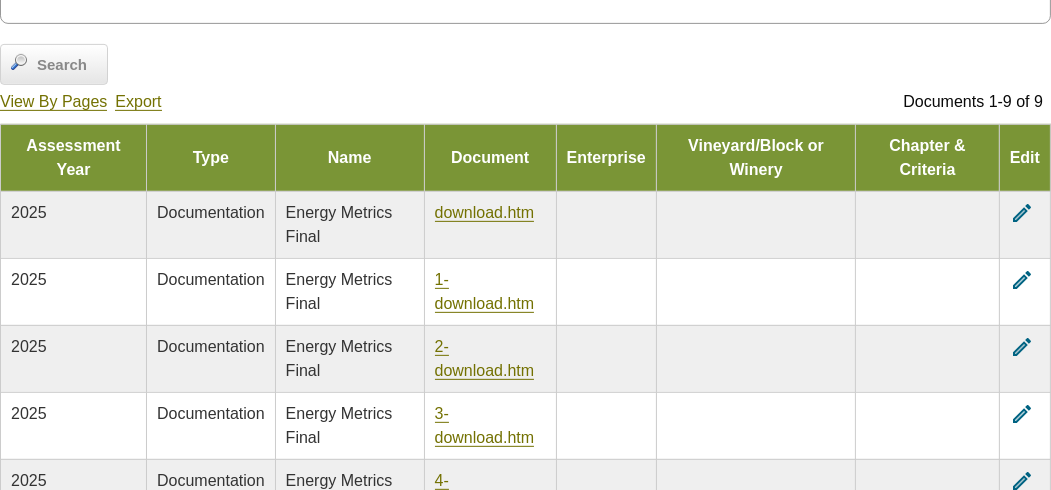 click on "Energy Metrics Final" at bounding box center [339, 224] 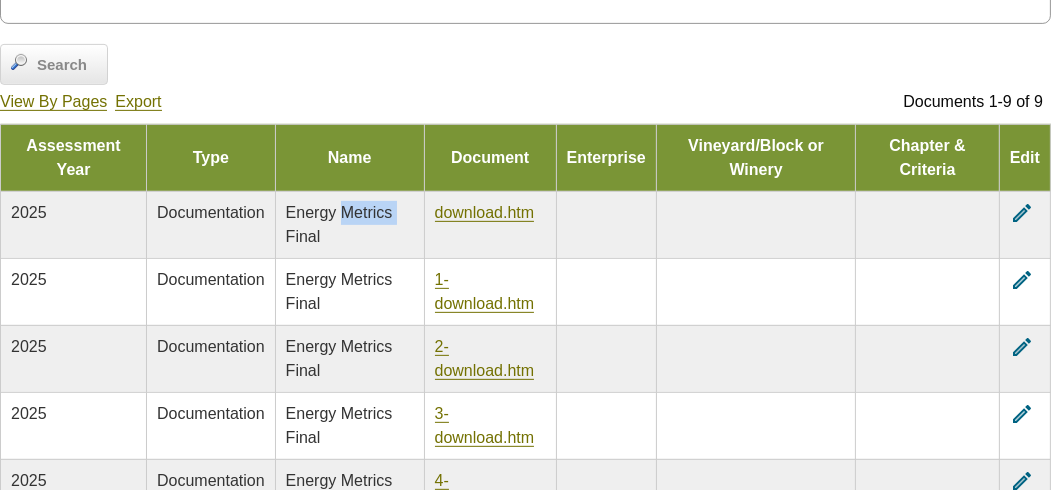 click on "Energy Metrics Final" at bounding box center [339, 224] 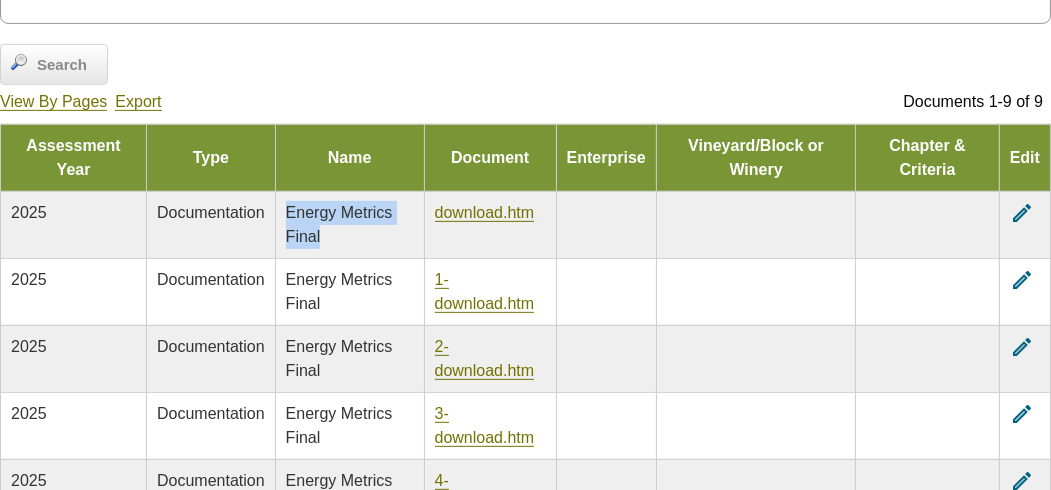click on "Energy Metrics Final" at bounding box center (339, 224) 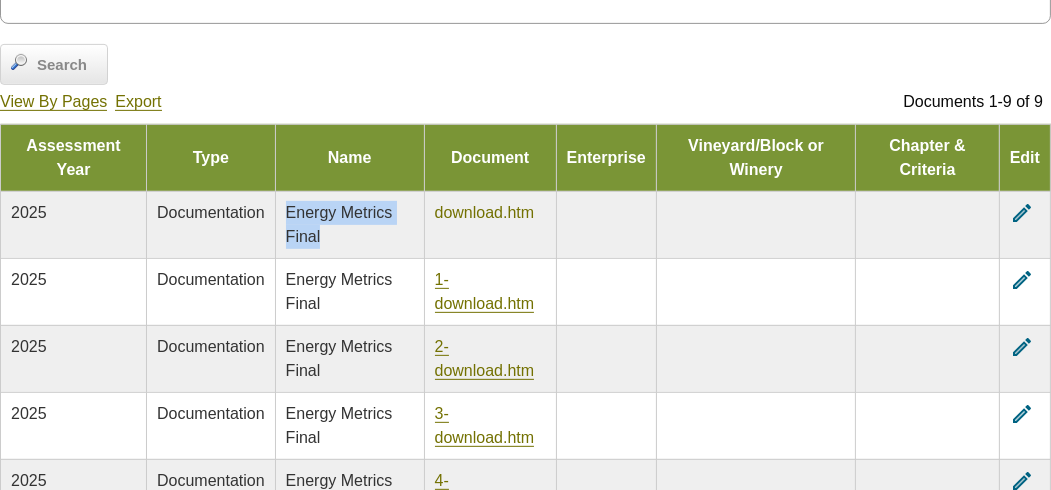 click on "download.htm" at bounding box center [485, 213] 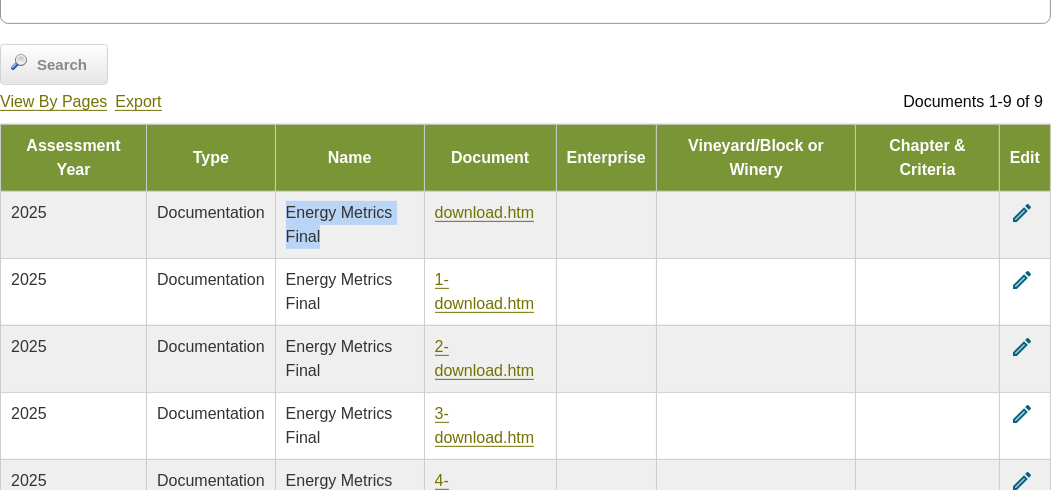 click on "edit" at bounding box center [1022, 213] 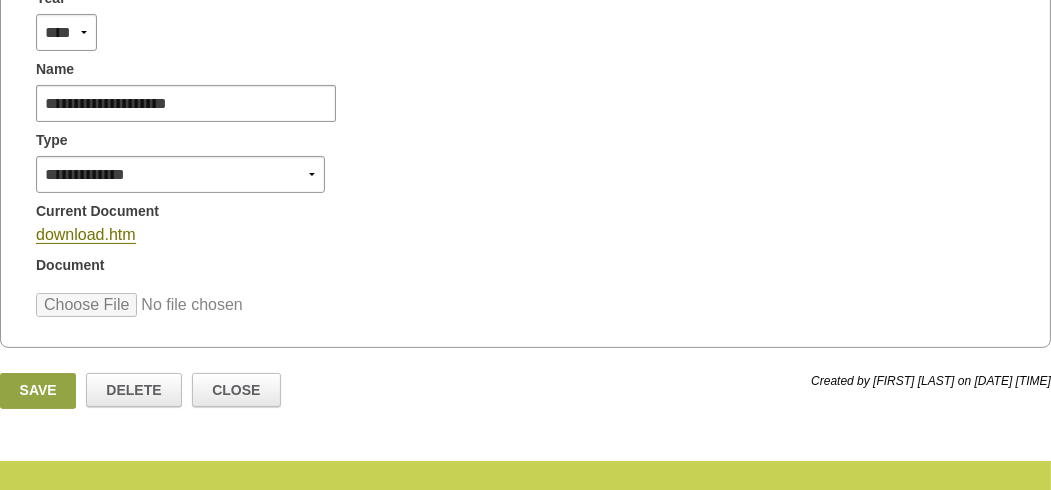 scroll, scrollTop: 500, scrollLeft: 0, axis: vertical 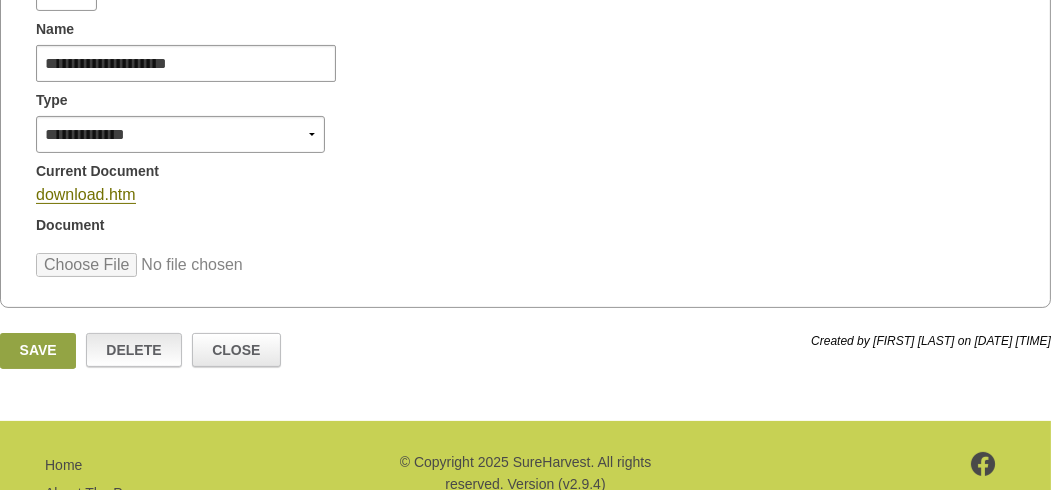 click on "Delete" at bounding box center (134, 350) 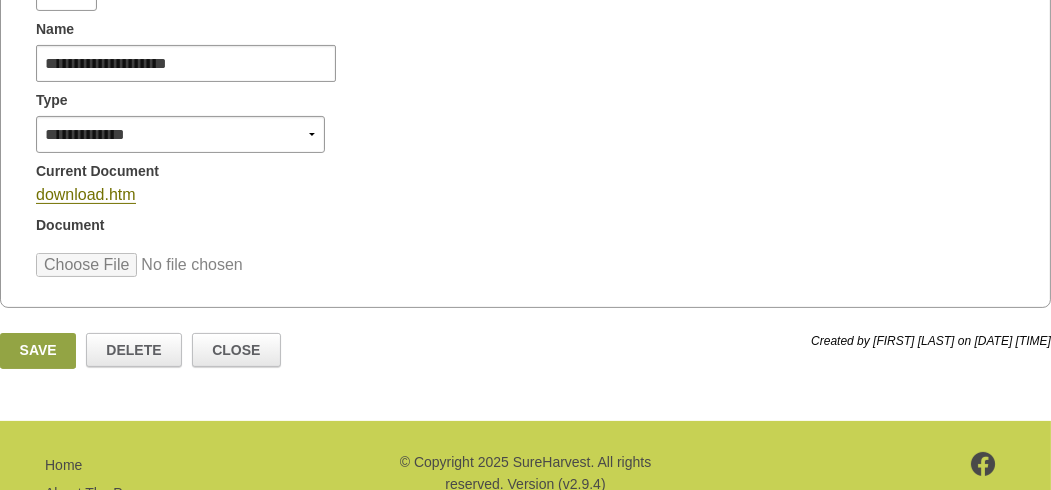 click on "**********" at bounding box center [525, 132] 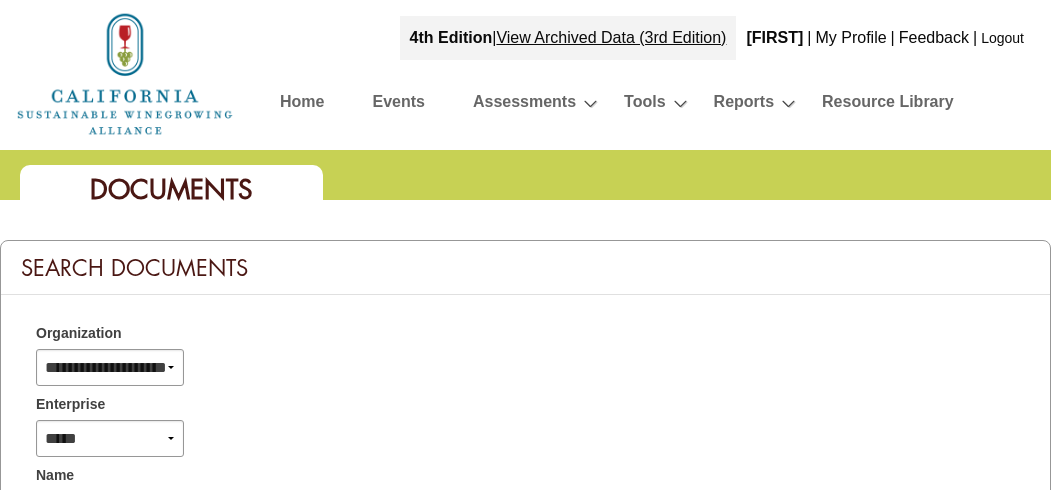 select 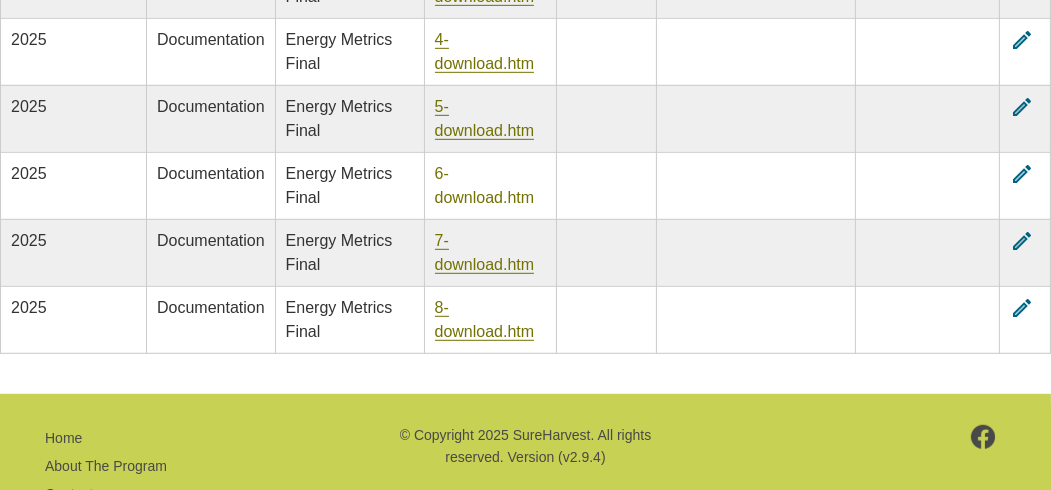 scroll, scrollTop: 1400, scrollLeft: 0, axis: vertical 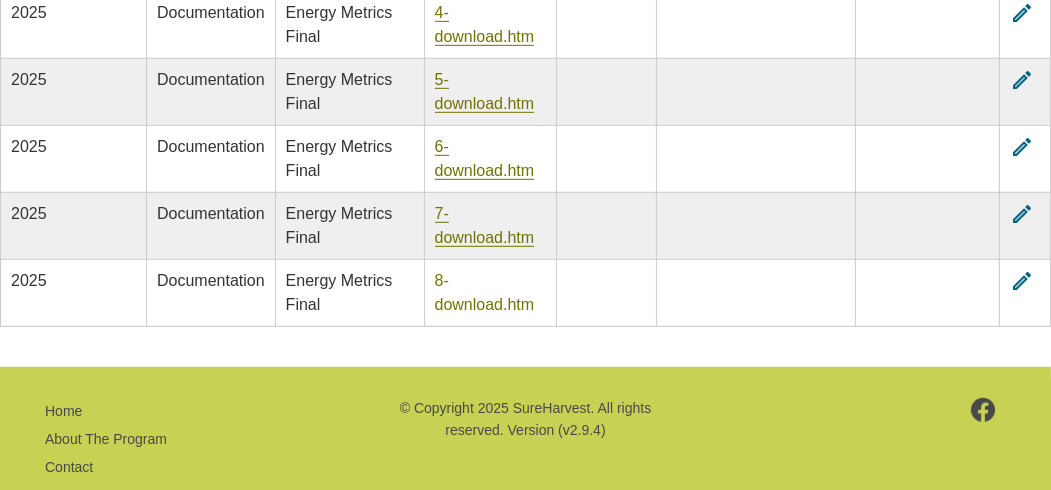 click on "8-download.htm" at bounding box center (485, 293) 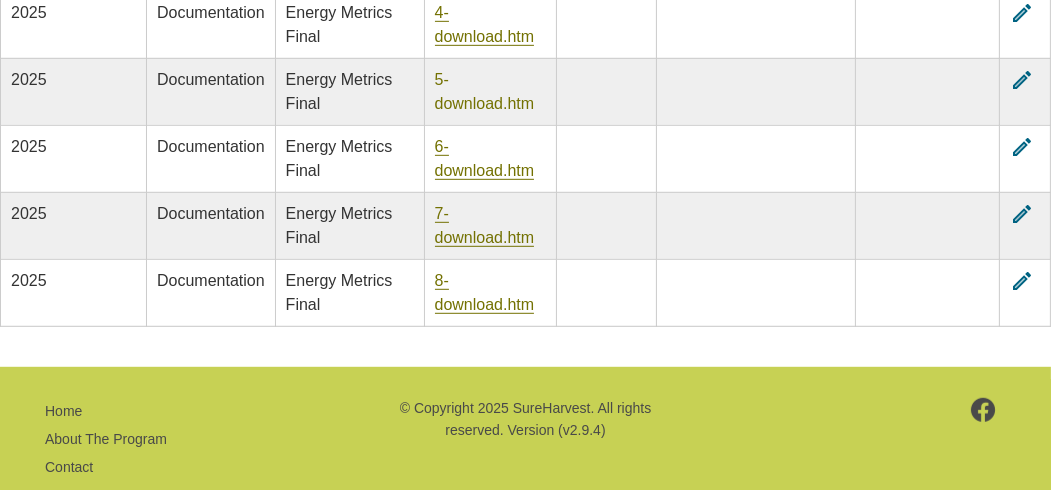 click on "5-download.htm" at bounding box center (485, 92) 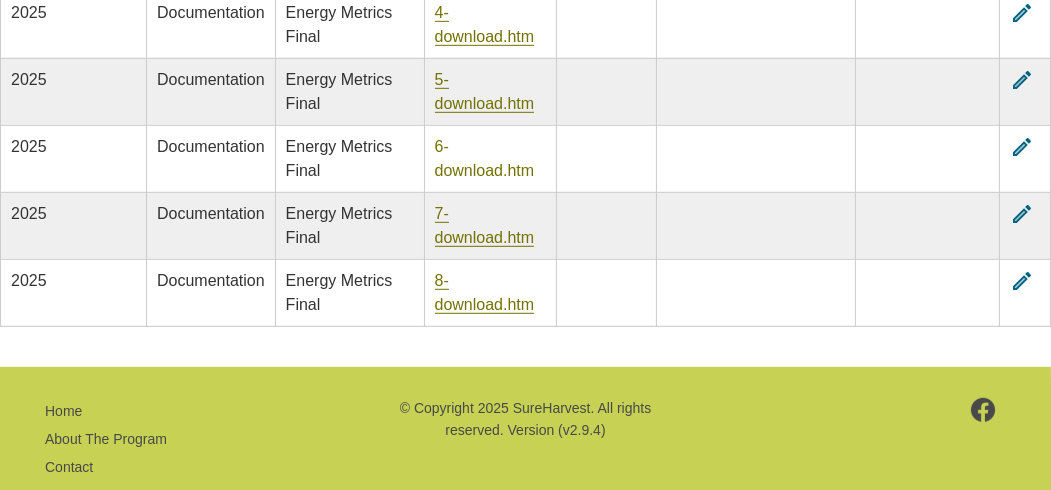 click on "6-download.htm" at bounding box center (485, 159) 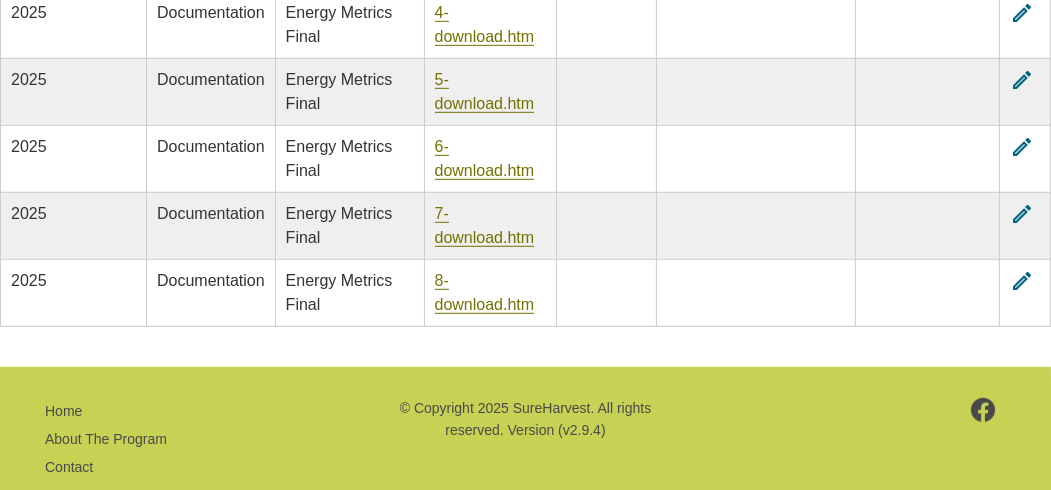 click on "edit" at bounding box center (1022, 13) 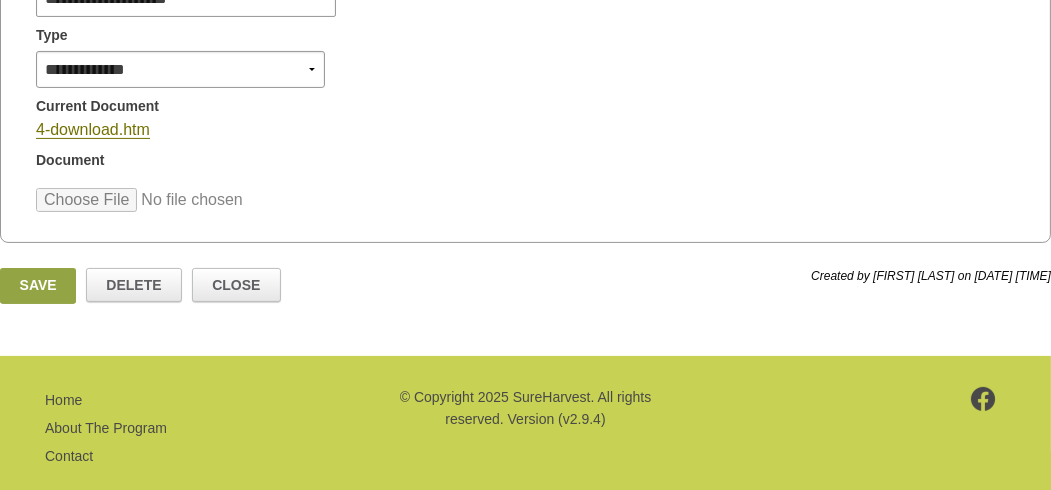 scroll, scrollTop: 592, scrollLeft: 0, axis: vertical 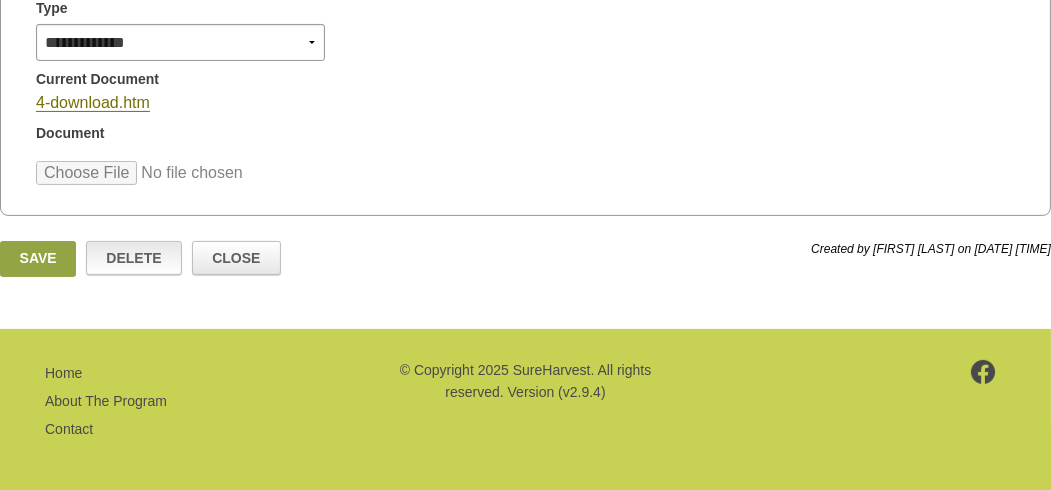 click on "Delete" at bounding box center [134, 258] 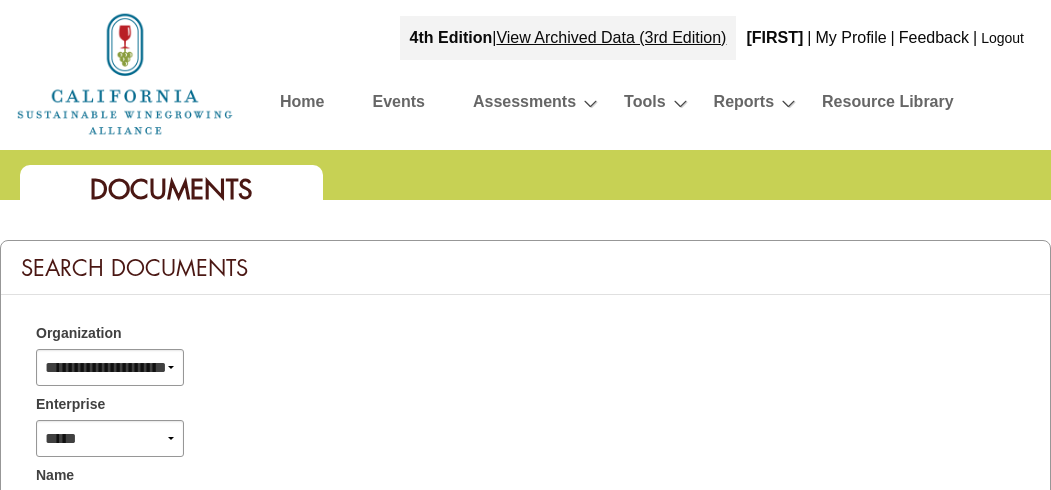 select 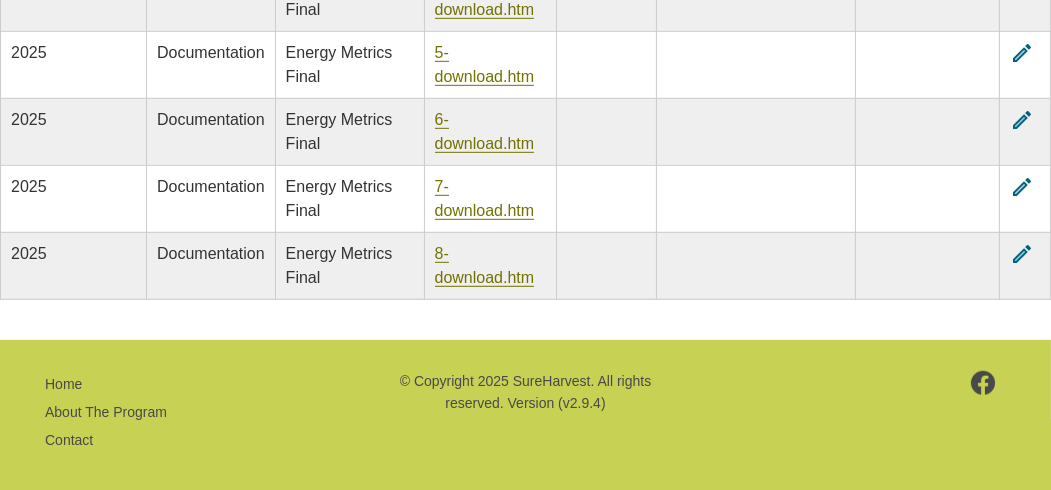 scroll, scrollTop: 1366, scrollLeft: 0, axis: vertical 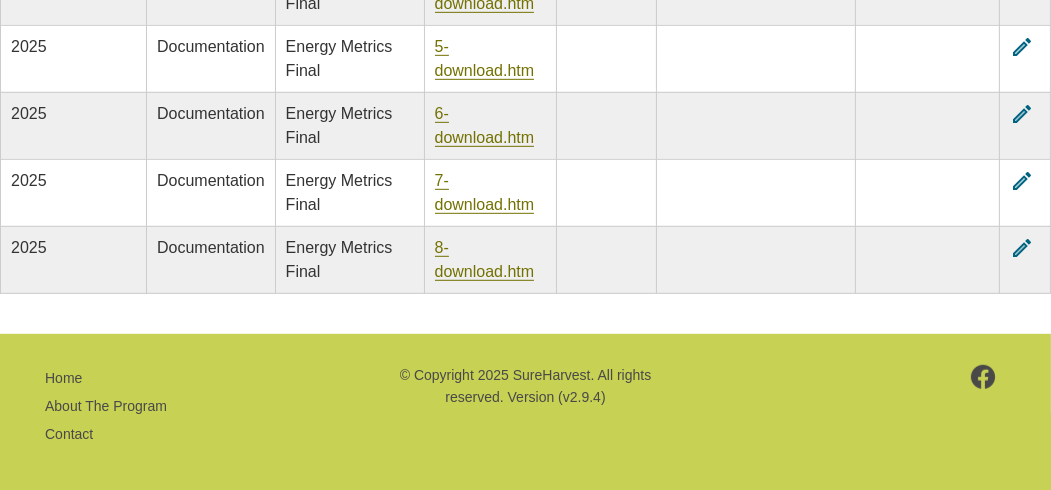 click on "edit" at bounding box center (1022, 248) 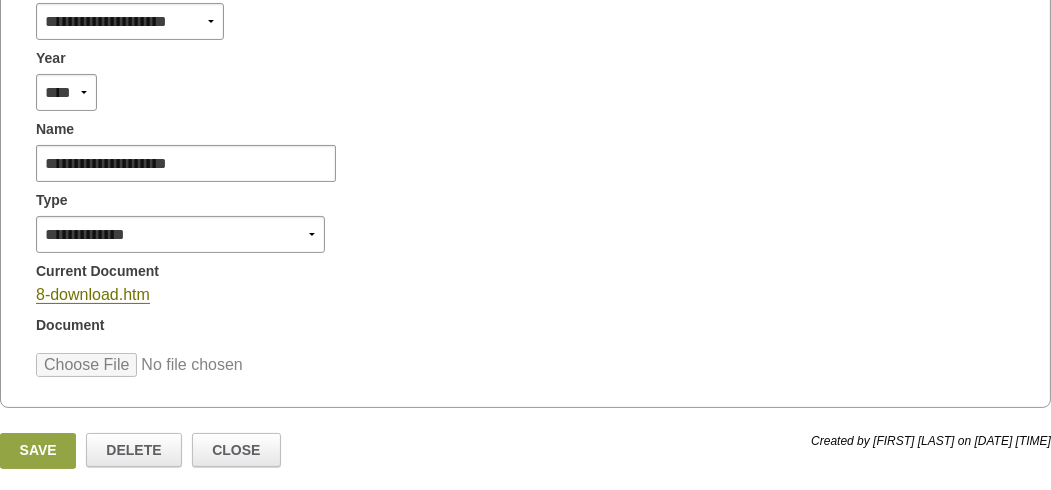 scroll, scrollTop: 500, scrollLeft: 0, axis: vertical 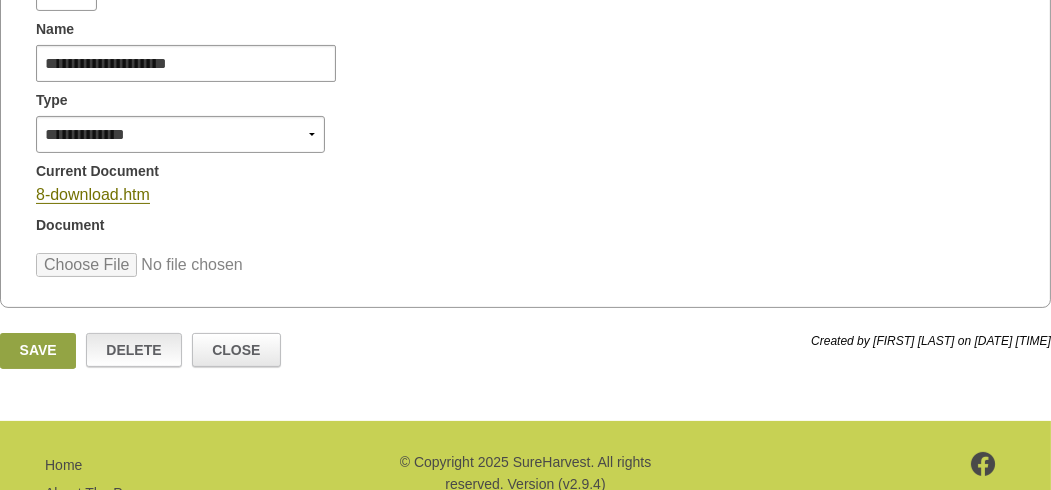 click on "Delete" at bounding box center (134, 350) 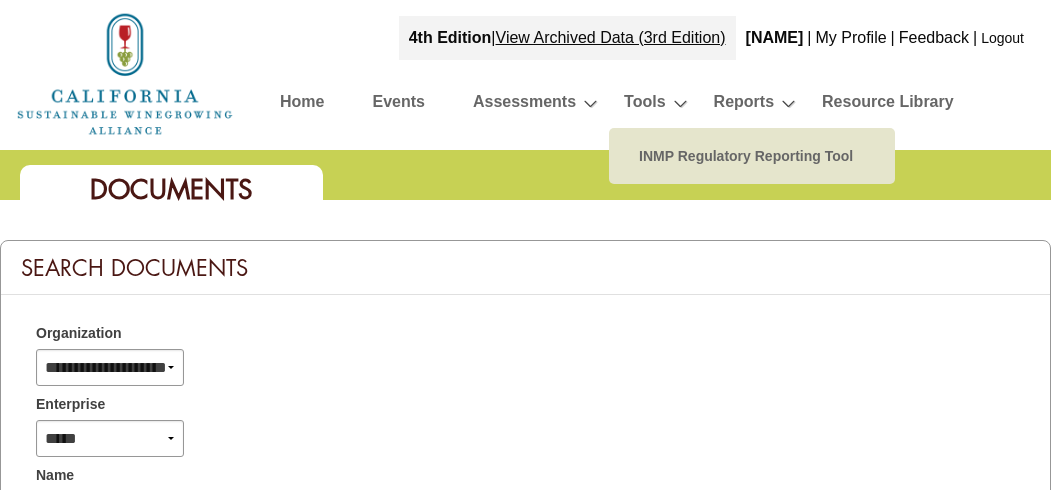 select 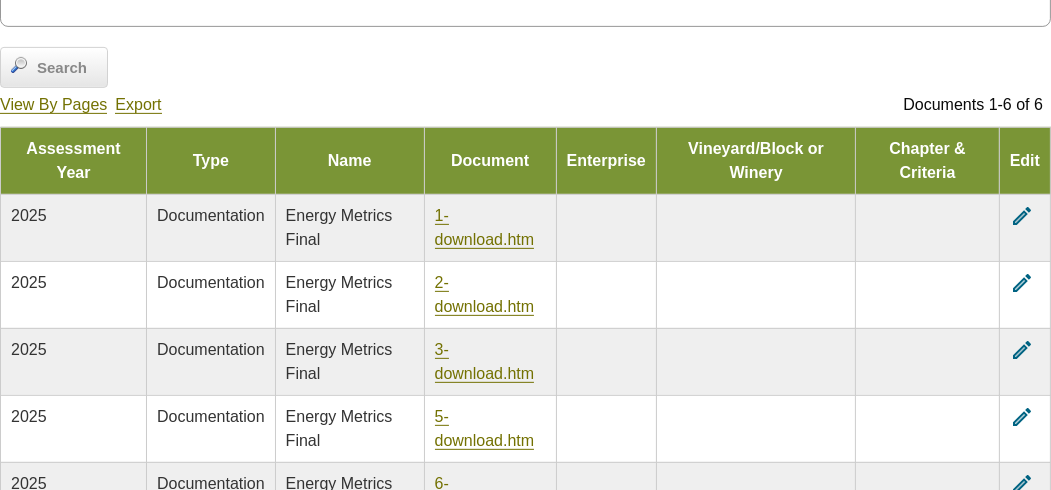scroll, scrollTop: 1000, scrollLeft: 0, axis: vertical 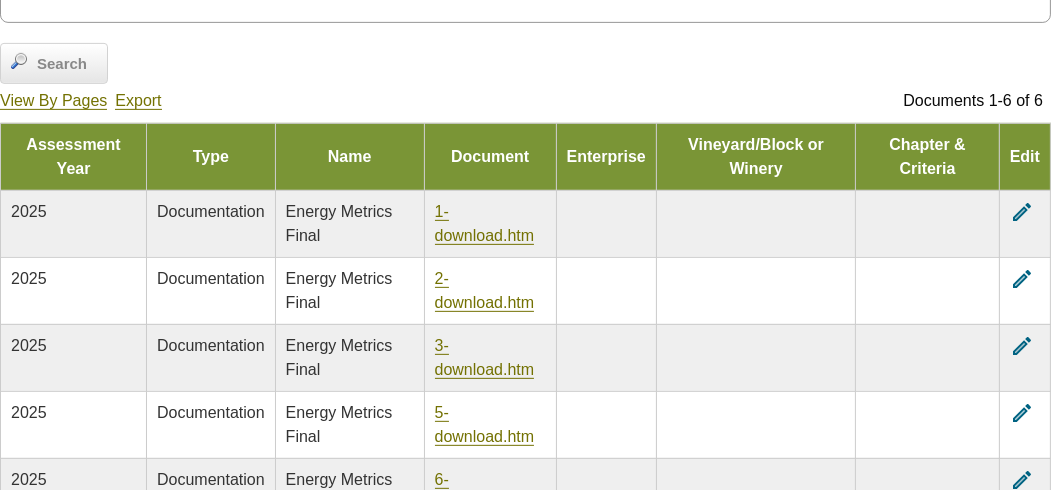 click on "edit" at bounding box center [1024, 223] 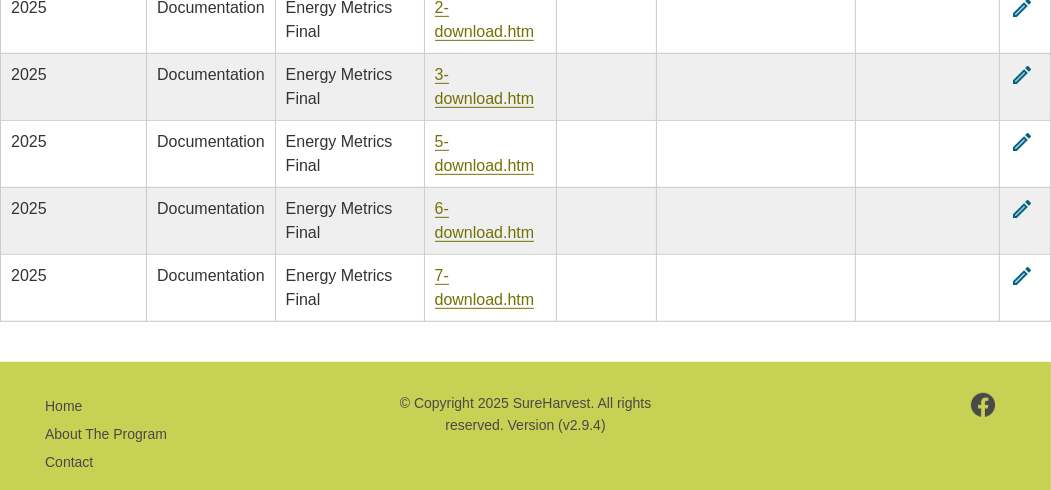 scroll, scrollTop: 1299, scrollLeft: 0, axis: vertical 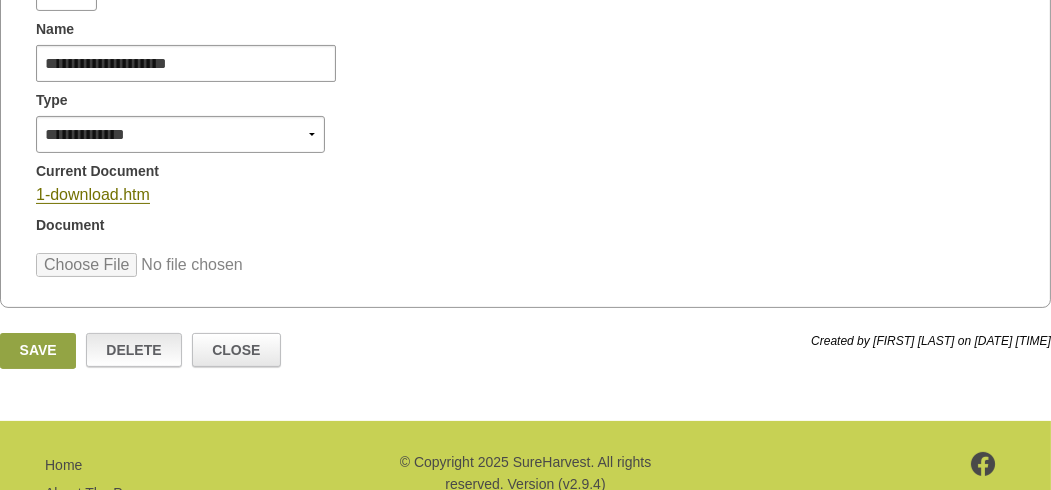 click on "Delete" at bounding box center [134, 350] 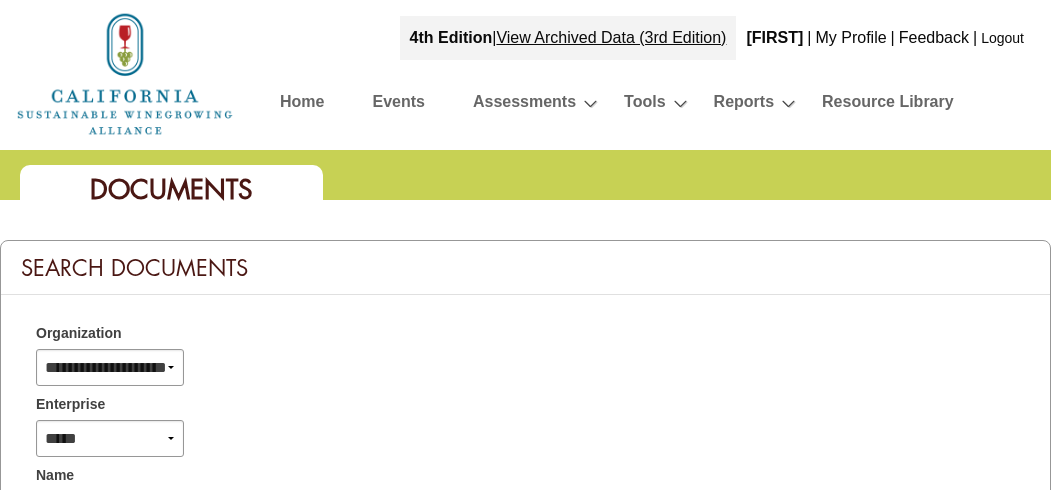 select 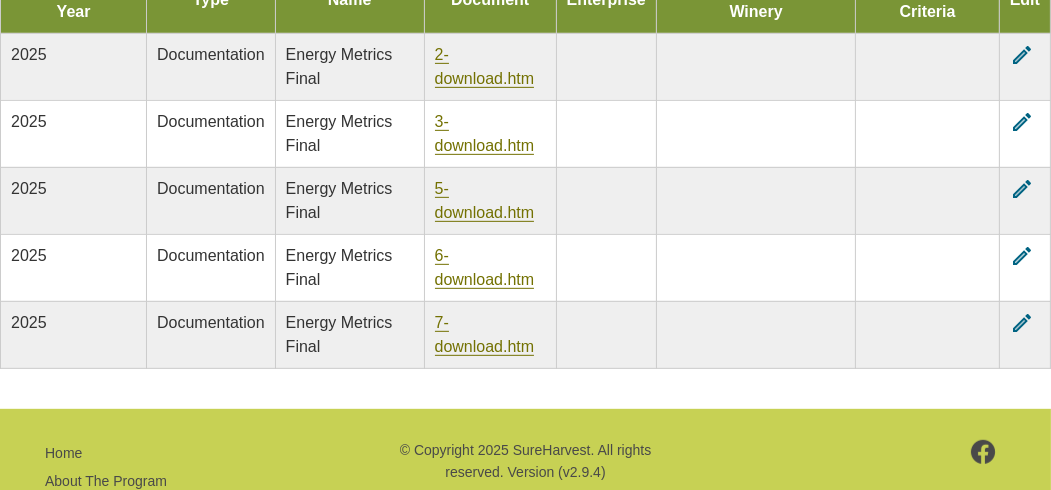 scroll, scrollTop: 1133, scrollLeft: 0, axis: vertical 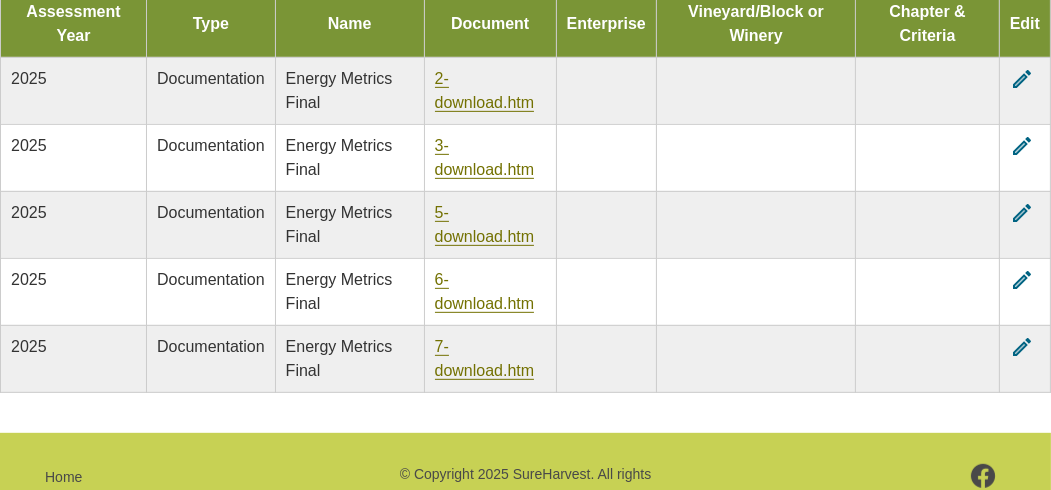 click on "edit" at bounding box center [1022, 79] 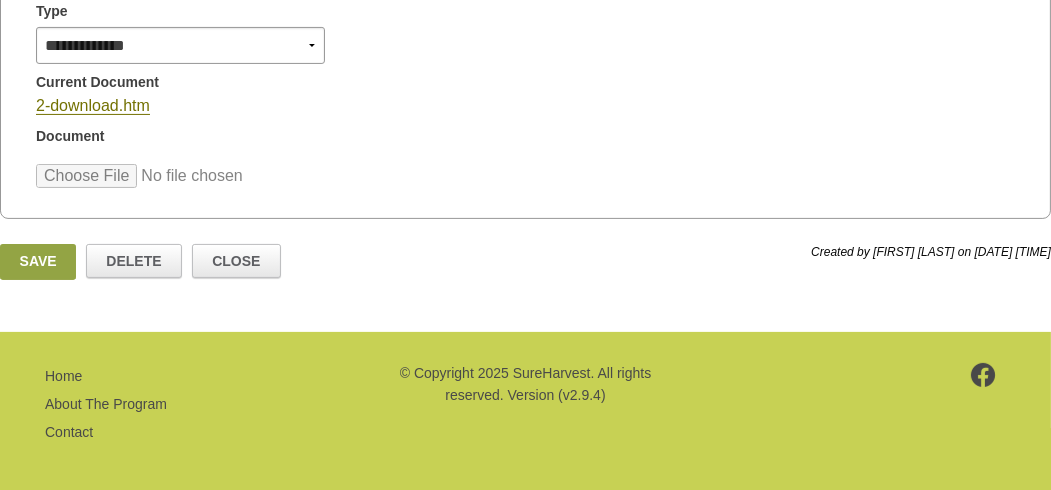 scroll, scrollTop: 592, scrollLeft: 0, axis: vertical 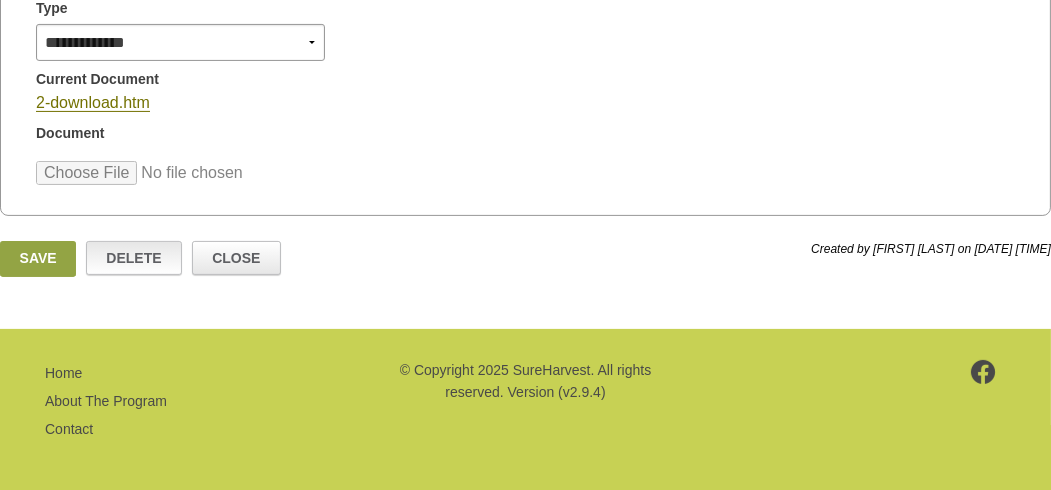 click on "Delete" at bounding box center [134, 258] 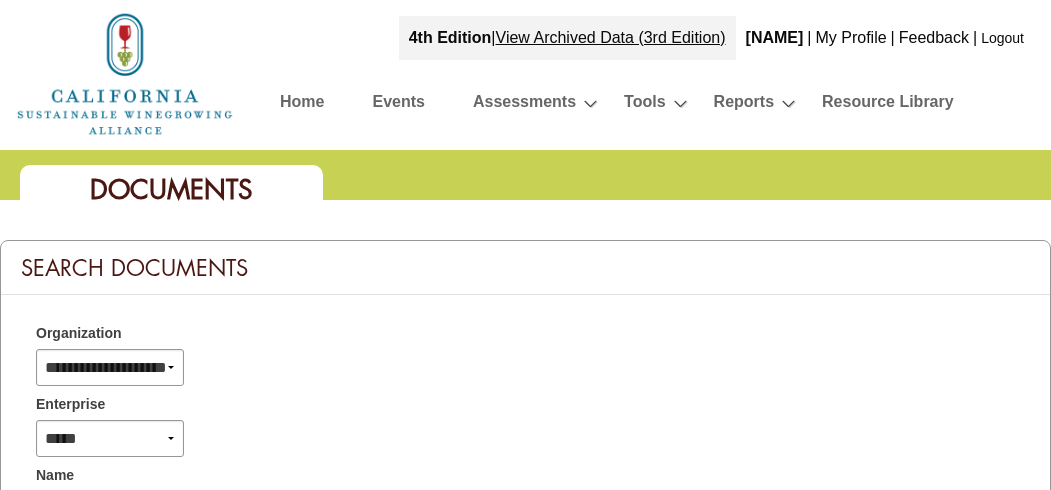 select 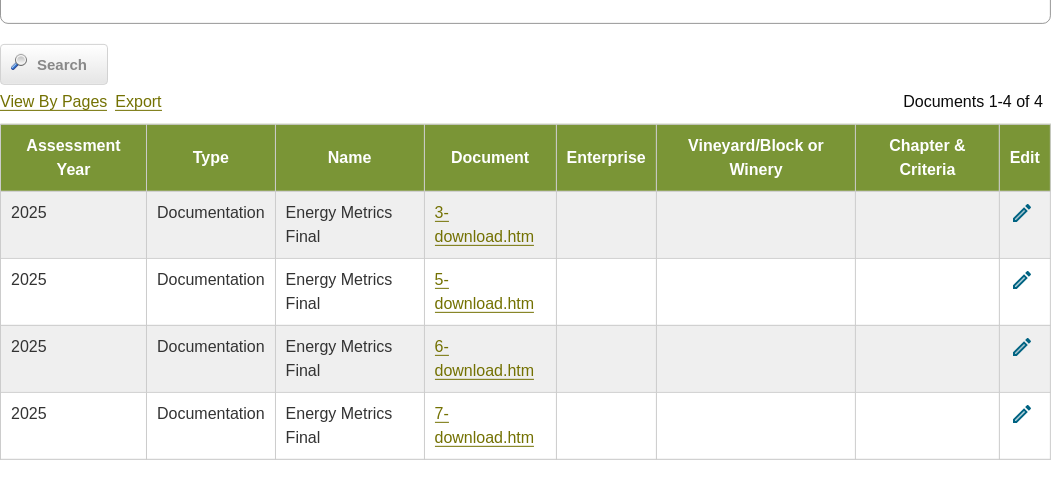 scroll, scrollTop: 1000, scrollLeft: 0, axis: vertical 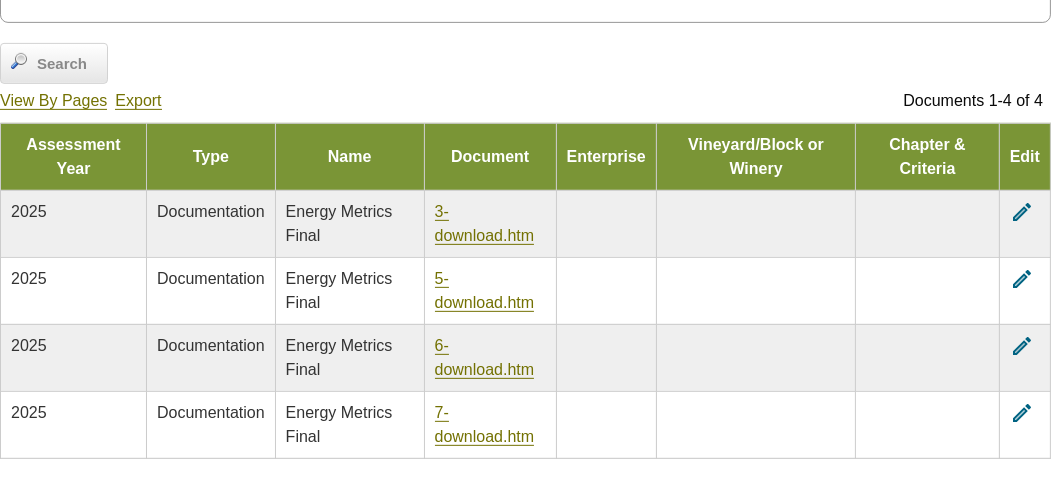 click on "Edit" at bounding box center [1024, 156] 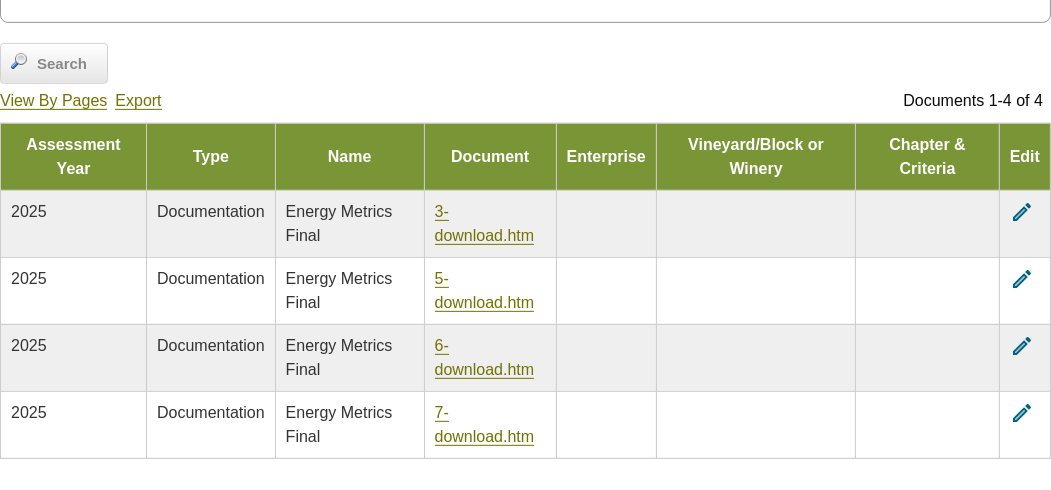 click on "edit" at bounding box center (1022, 212) 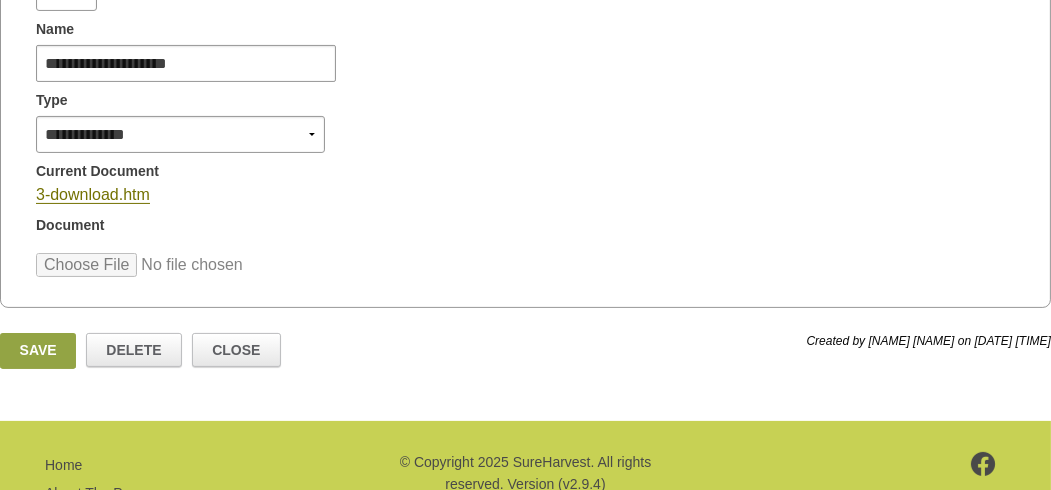 scroll, scrollTop: 592, scrollLeft: 0, axis: vertical 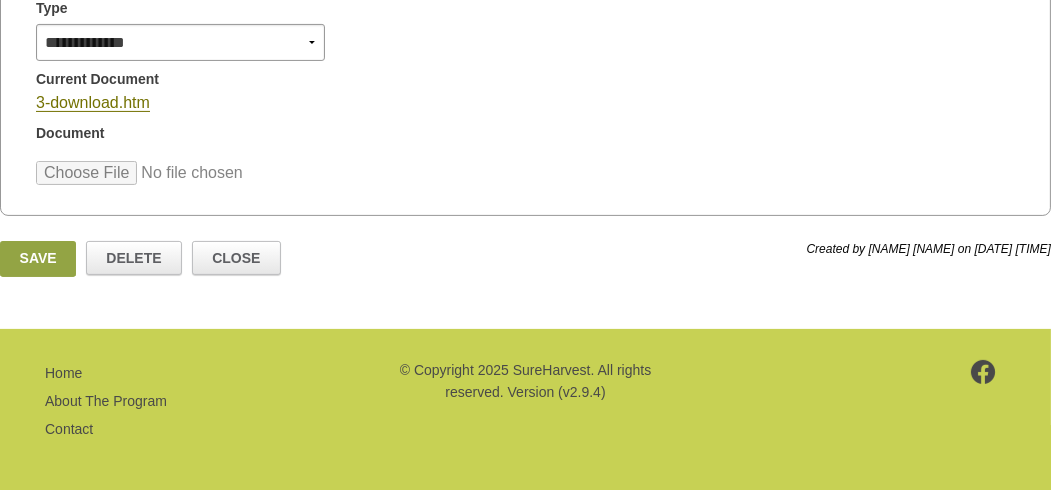 click at bounding box center (187, 173) 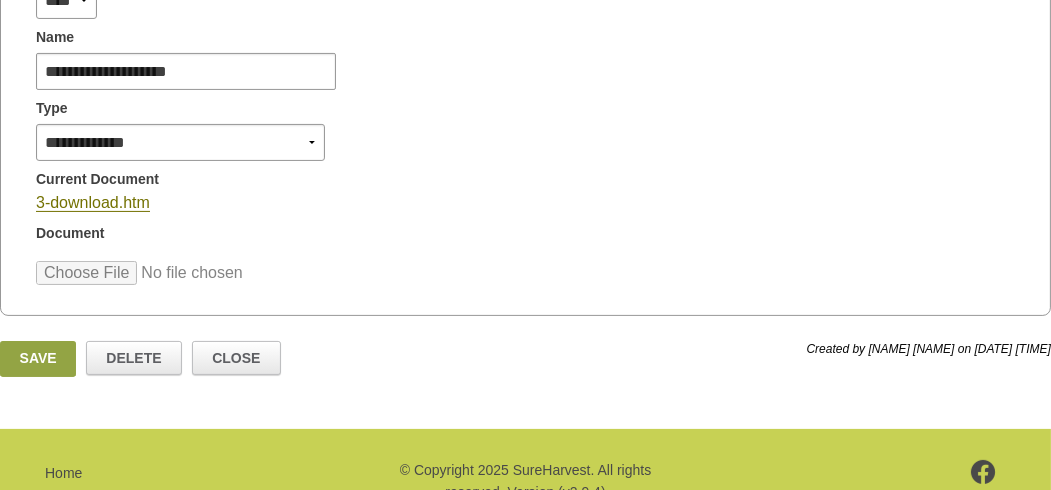scroll, scrollTop: 592, scrollLeft: 0, axis: vertical 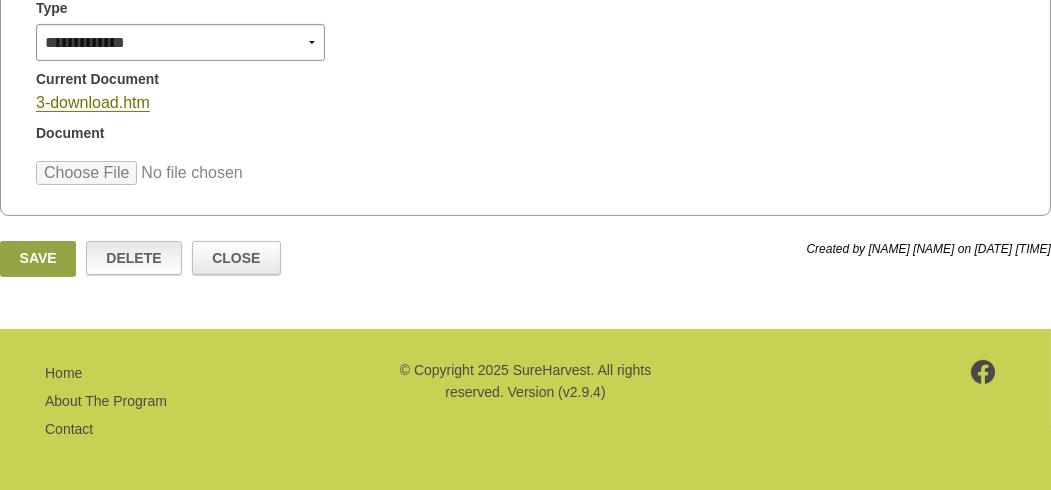 click on "Delete" at bounding box center (134, 258) 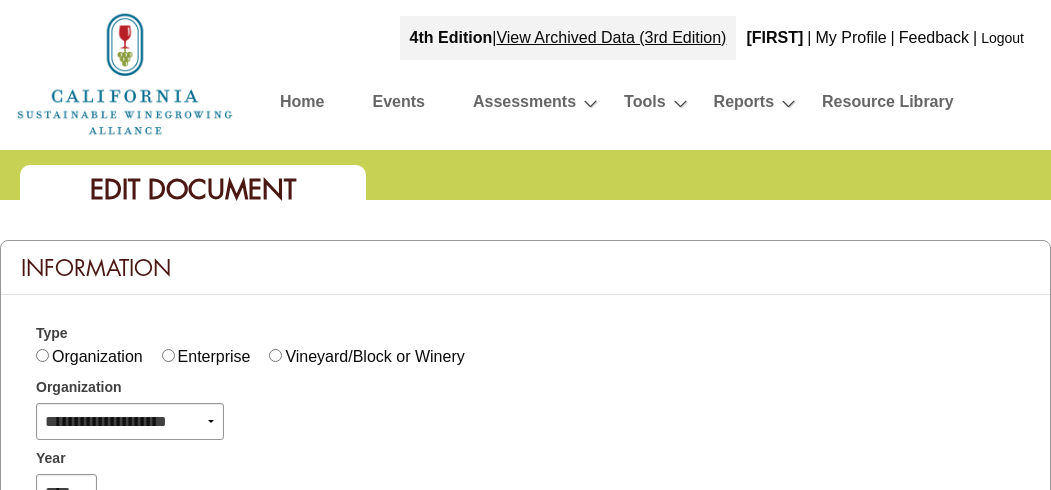 scroll, scrollTop: 0, scrollLeft: 0, axis: both 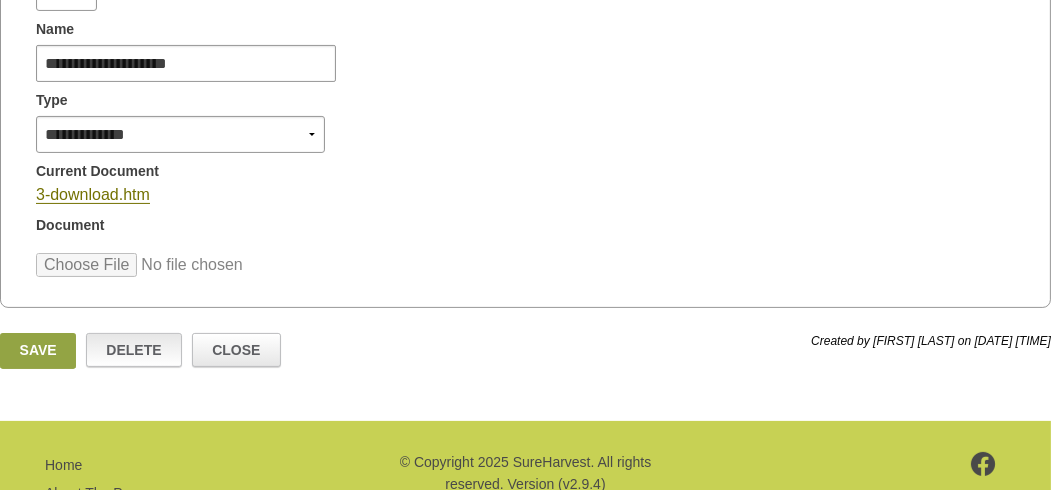 click on "Delete" at bounding box center [134, 350] 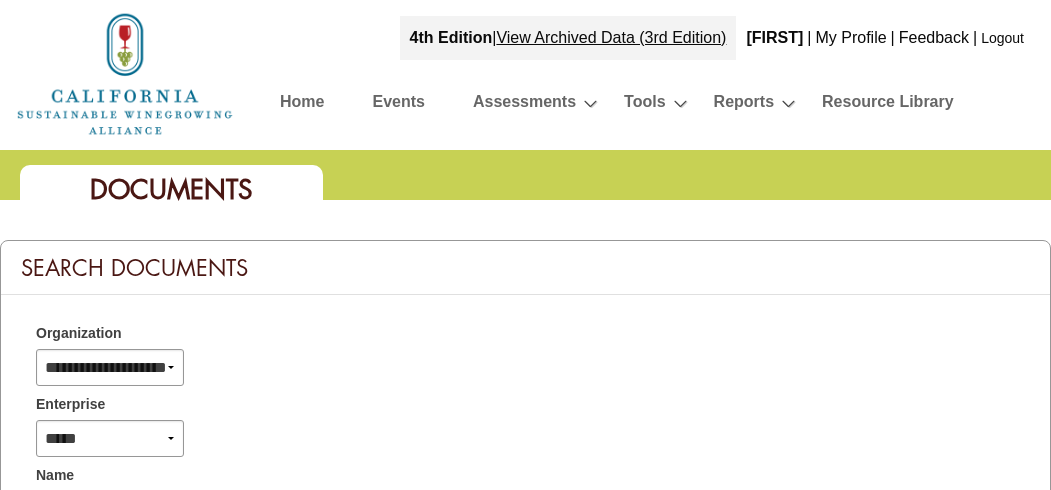 select 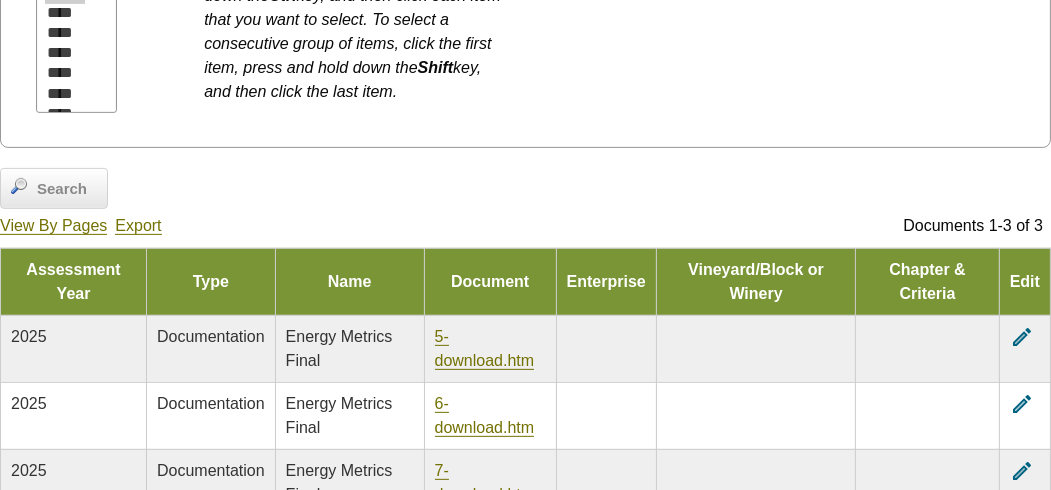 scroll, scrollTop: 900, scrollLeft: 0, axis: vertical 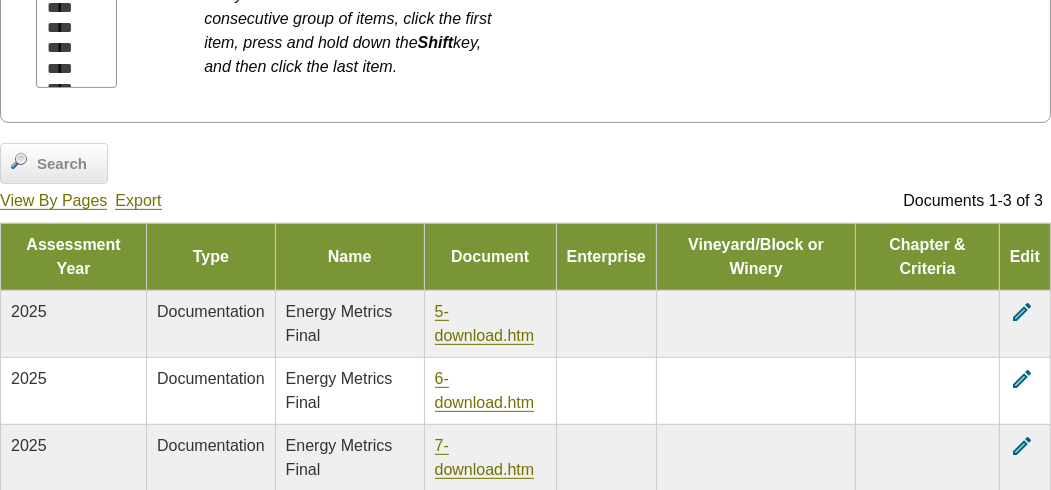 click on "edit" at bounding box center (1022, 312) 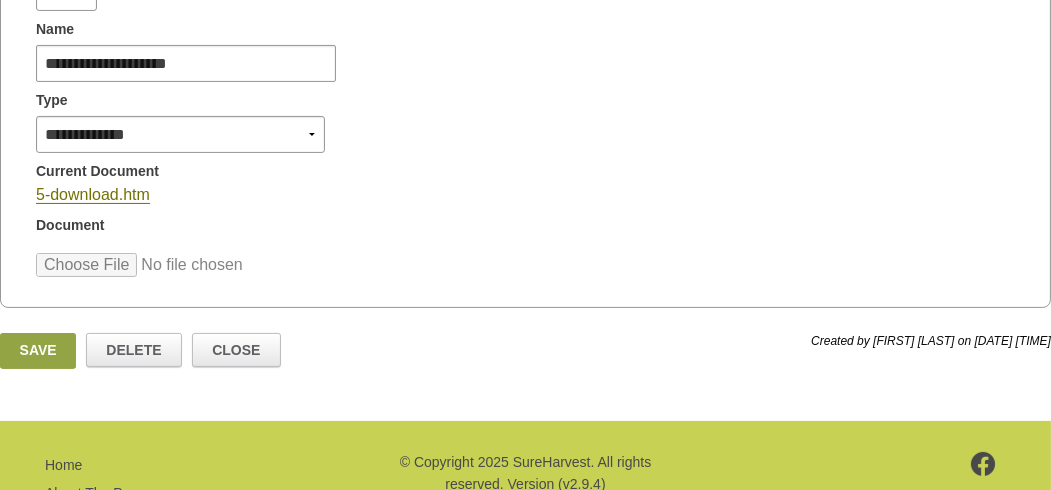 scroll, scrollTop: 592, scrollLeft: 0, axis: vertical 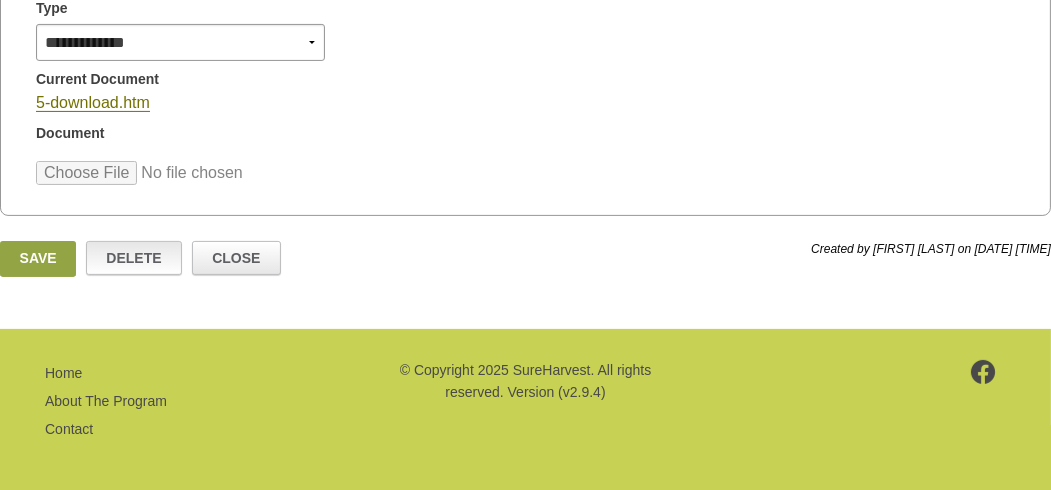 click on "Delete" at bounding box center [134, 258] 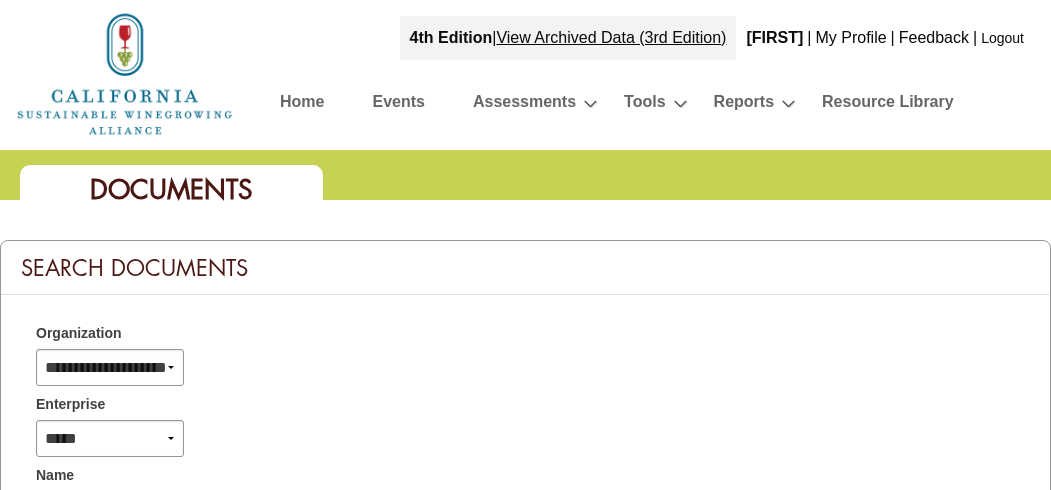 select 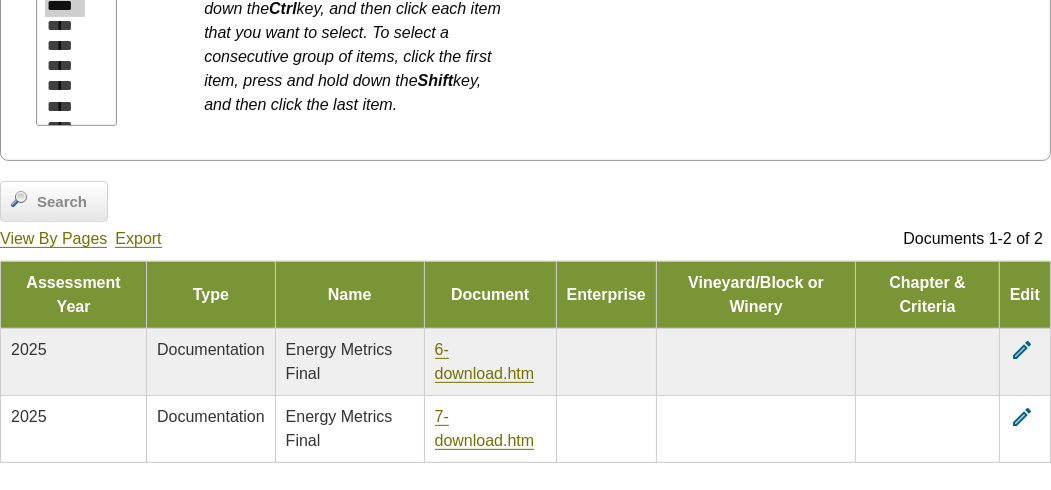 scroll, scrollTop: 900, scrollLeft: 0, axis: vertical 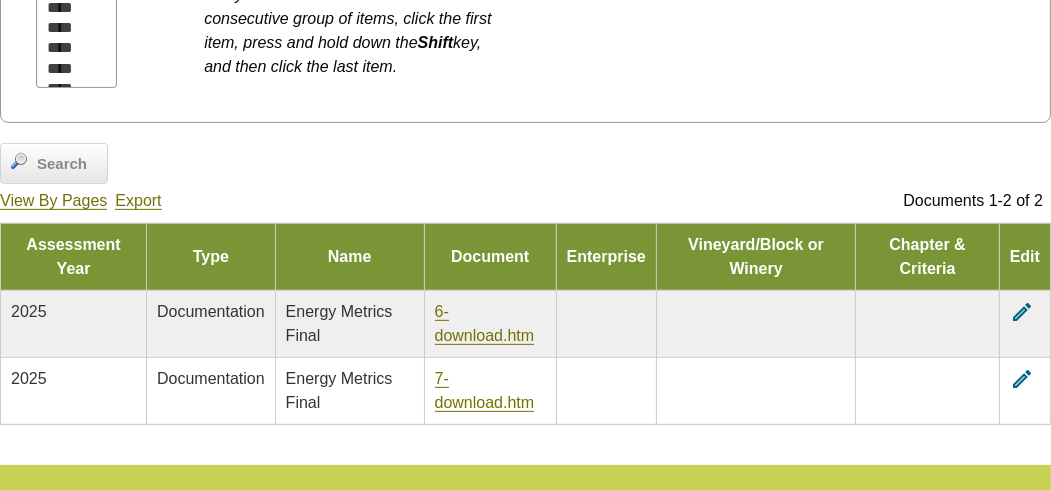 click on "edit" at bounding box center (1024, 323) 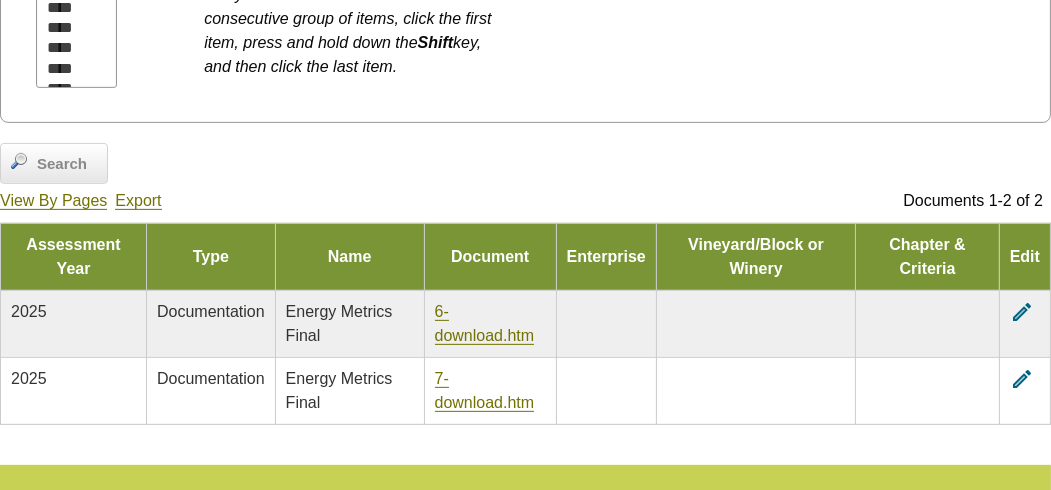 click on "edit" at bounding box center [1022, 312] 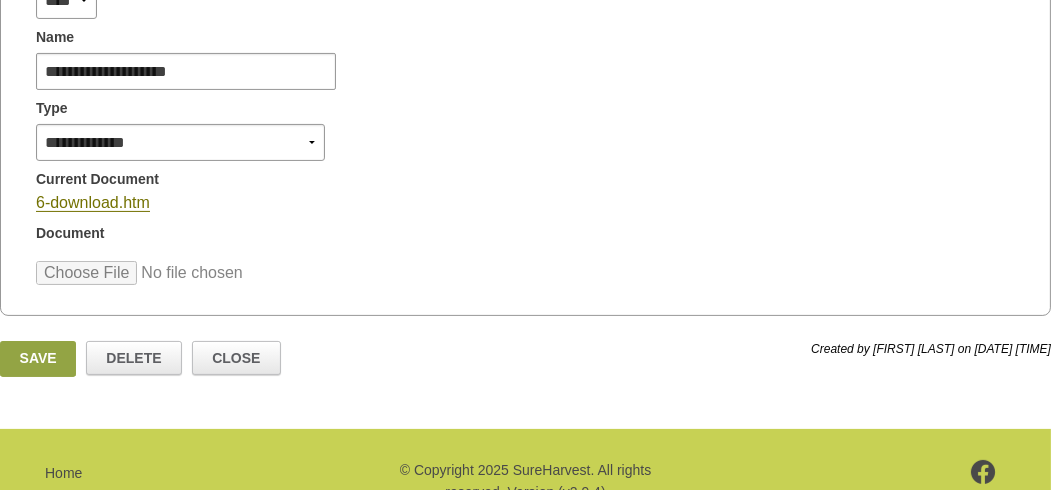 scroll, scrollTop: 592, scrollLeft: 0, axis: vertical 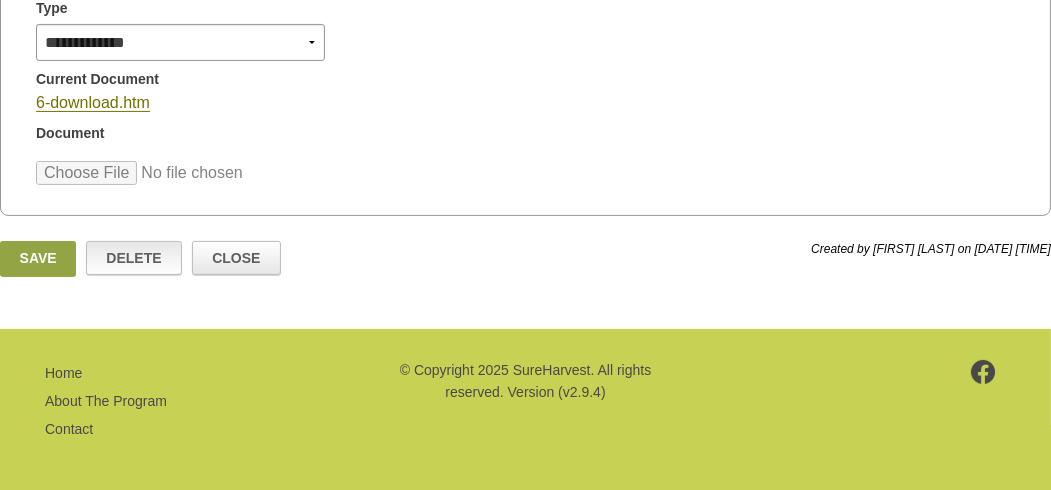 click on "Delete" at bounding box center [134, 258] 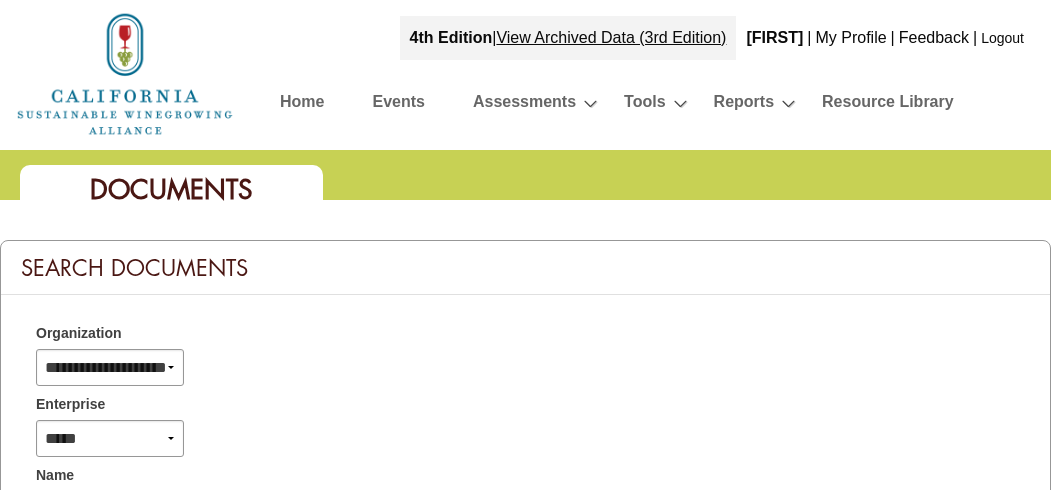 select 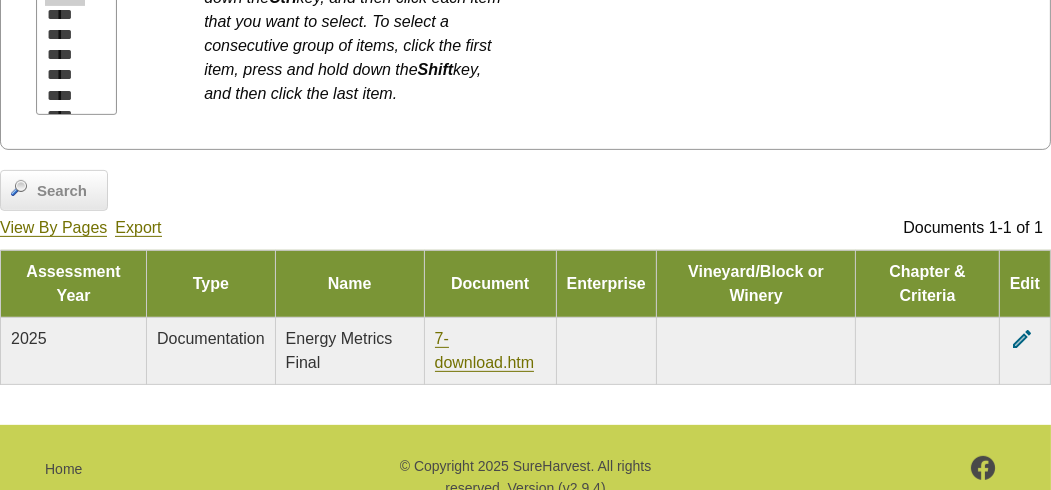 scroll, scrollTop: 900, scrollLeft: 0, axis: vertical 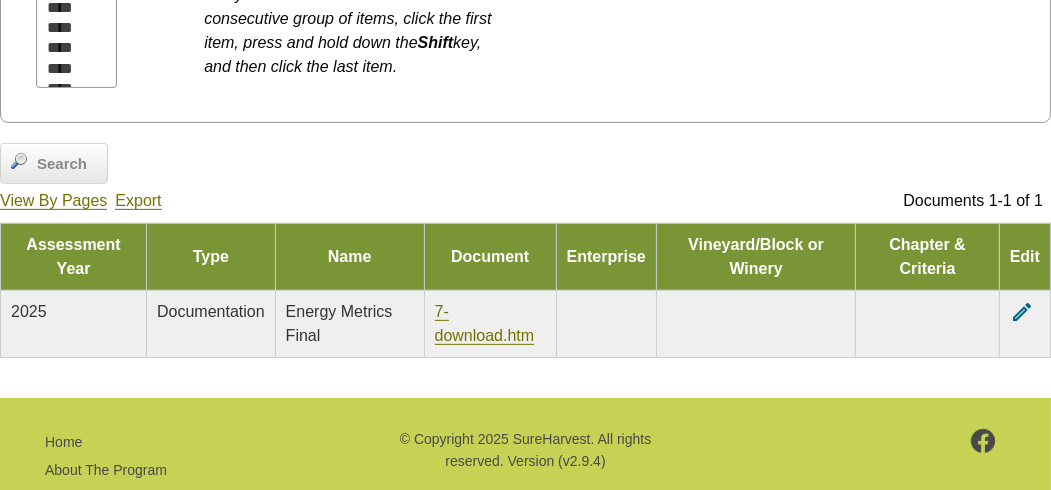 click on "edit" at bounding box center (1024, 323) 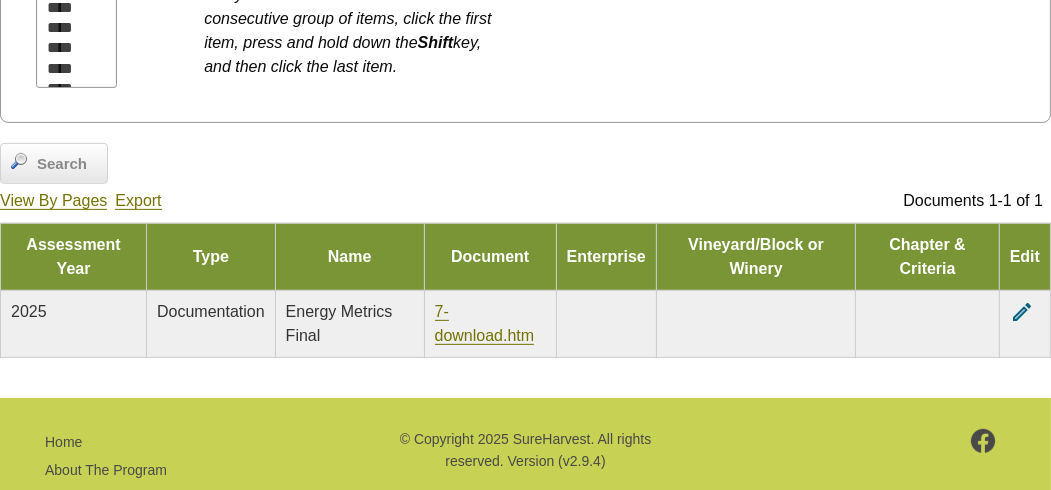 click on "edit" at bounding box center (1022, 312) 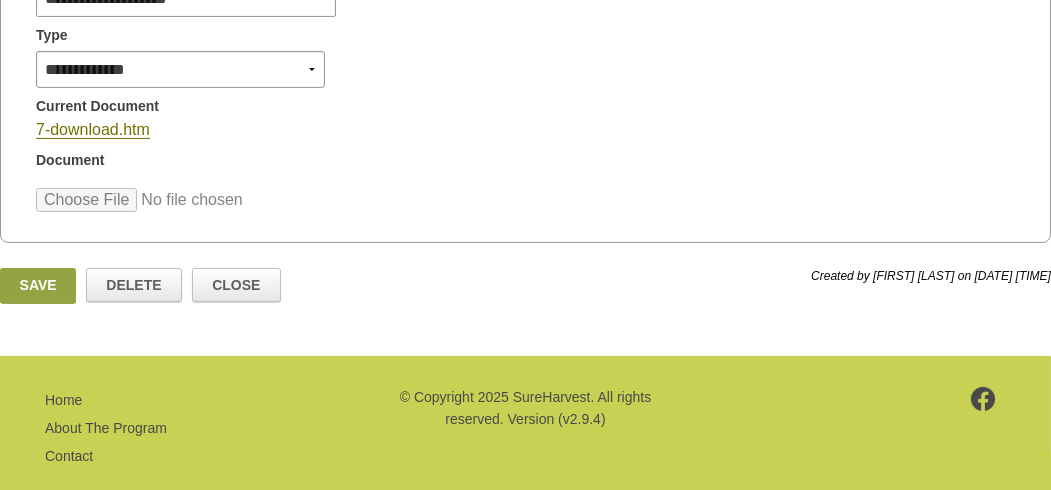 scroll, scrollTop: 592, scrollLeft: 0, axis: vertical 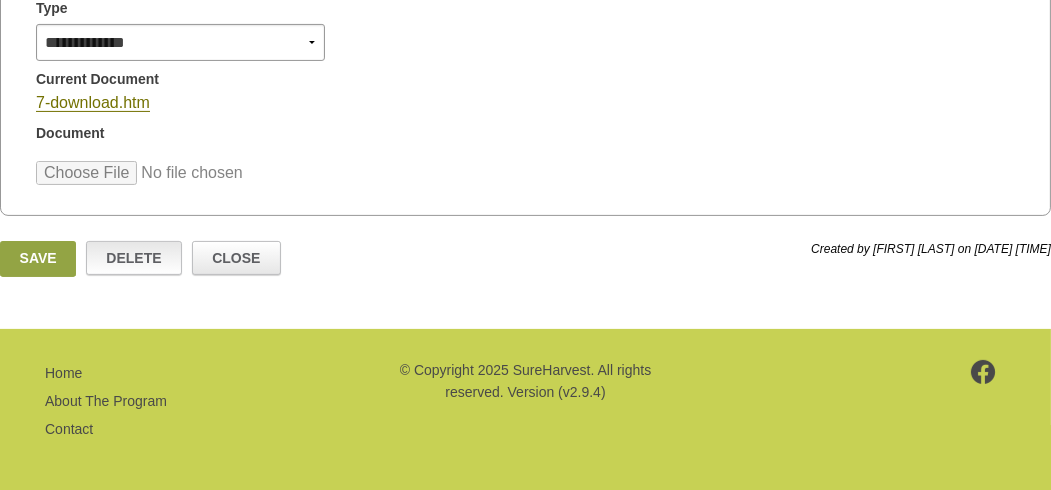 click on "Delete" at bounding box center (134, 258) 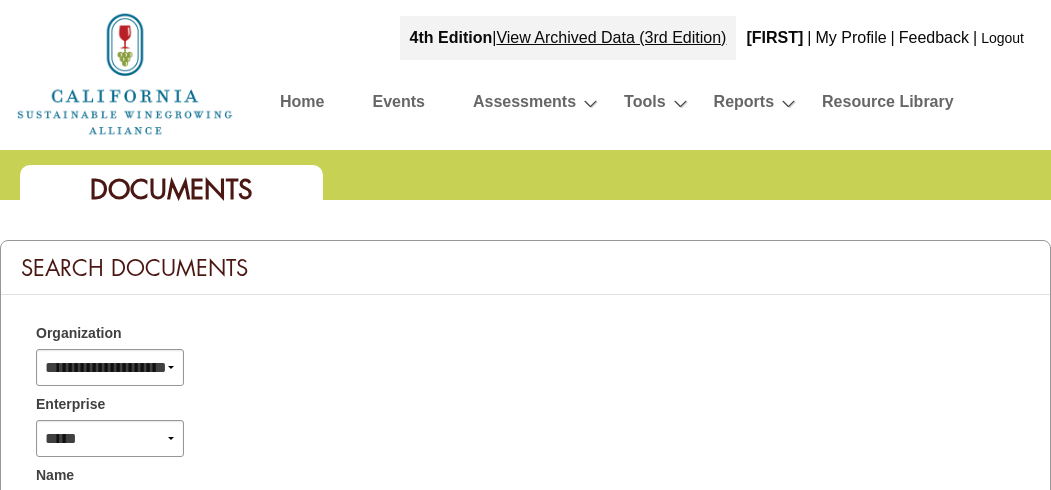 select 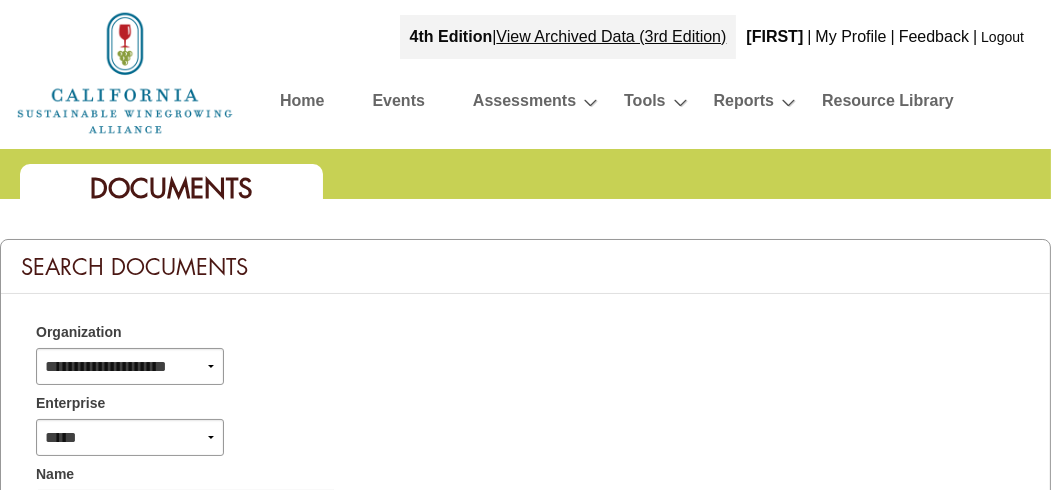 scroll, scrollTop: 0, scrollLeft: 0, axis: both 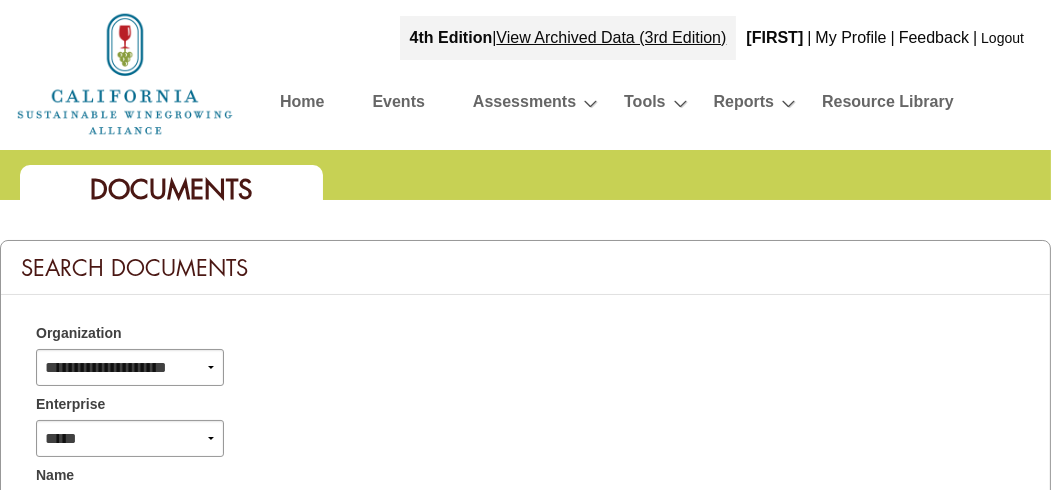 click on "Home" at bounding box center (302, 105) 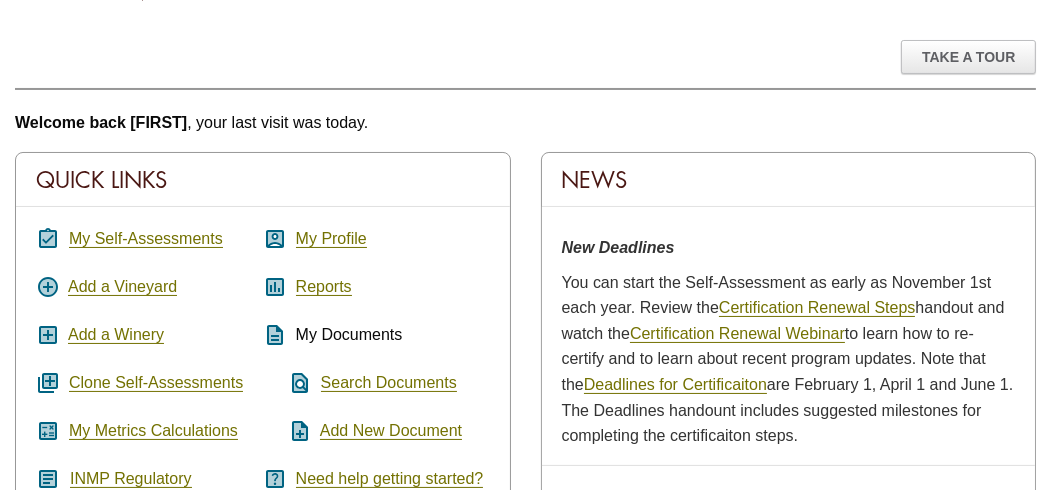 scroll, scrollTop: 300, scrollLeft: 0, axis: vertical 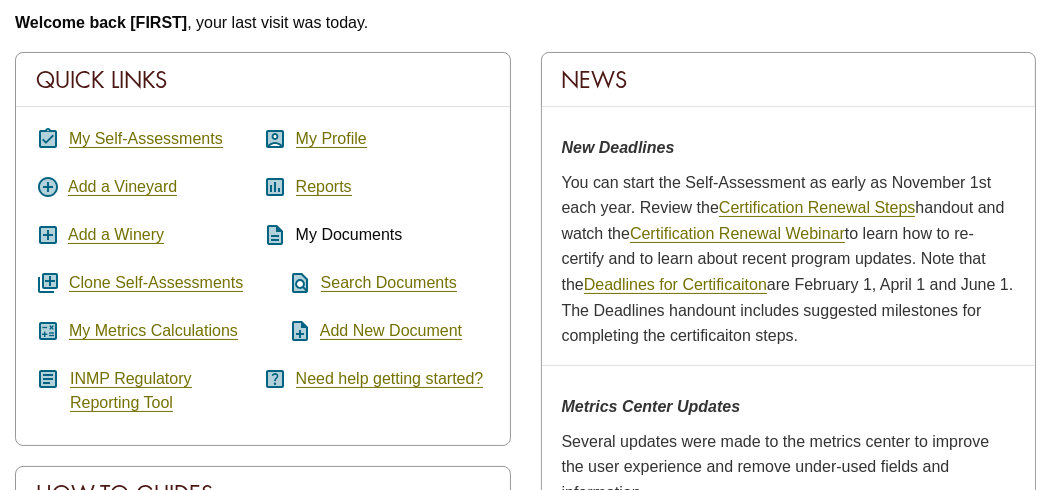 click on "My Documents" at bounding box center (349, 234) 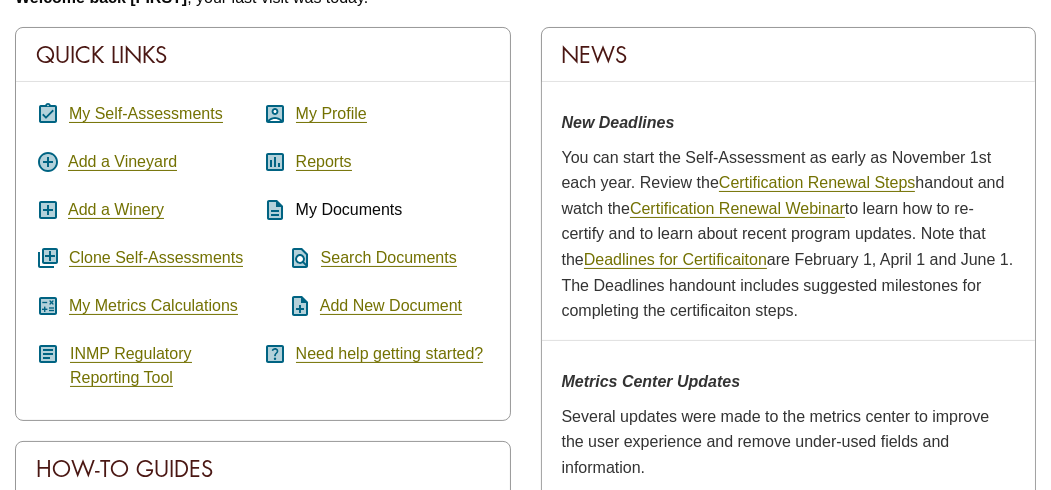 scroll, scrollTop: 425, scrollLeft: 0, axis: vertical 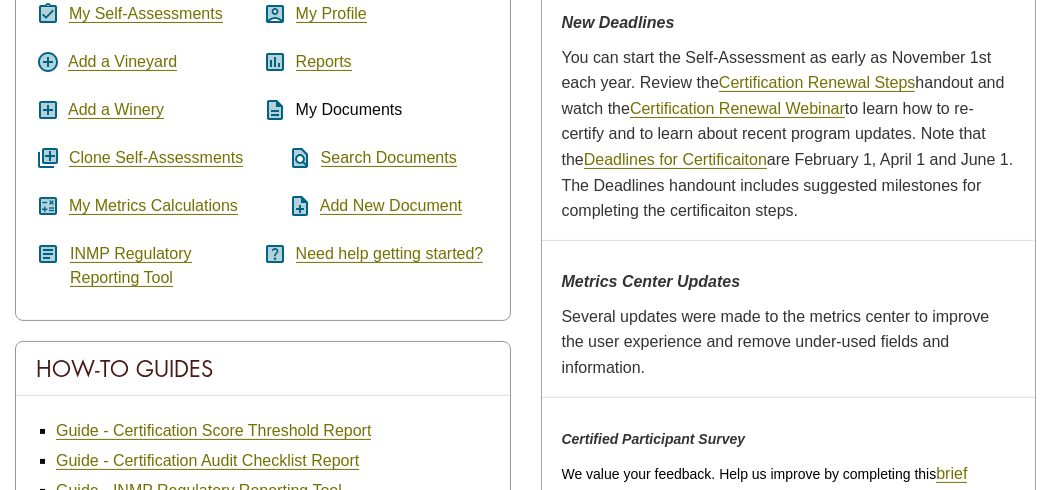 click on "description" at bounding box center (275, 110) 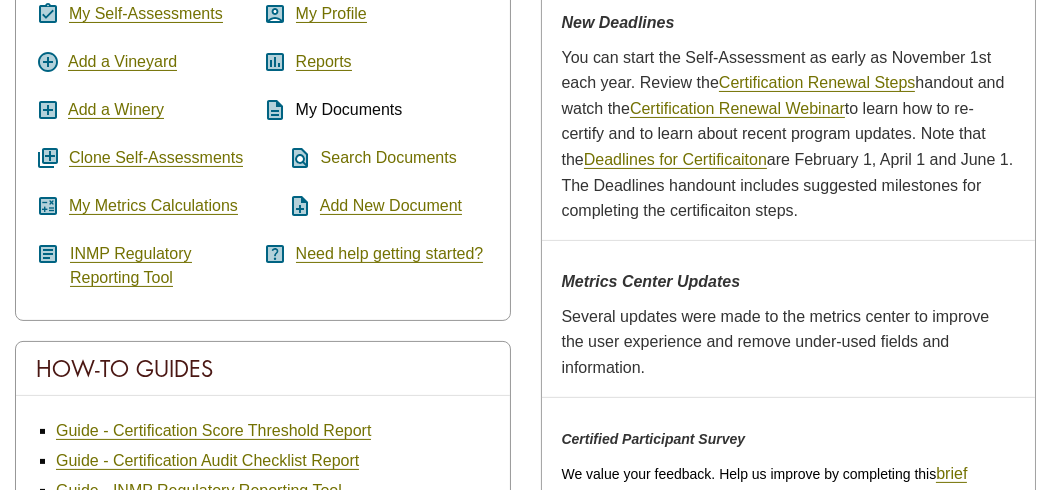 click on "Search Documents" at bounding box center [389, 158] 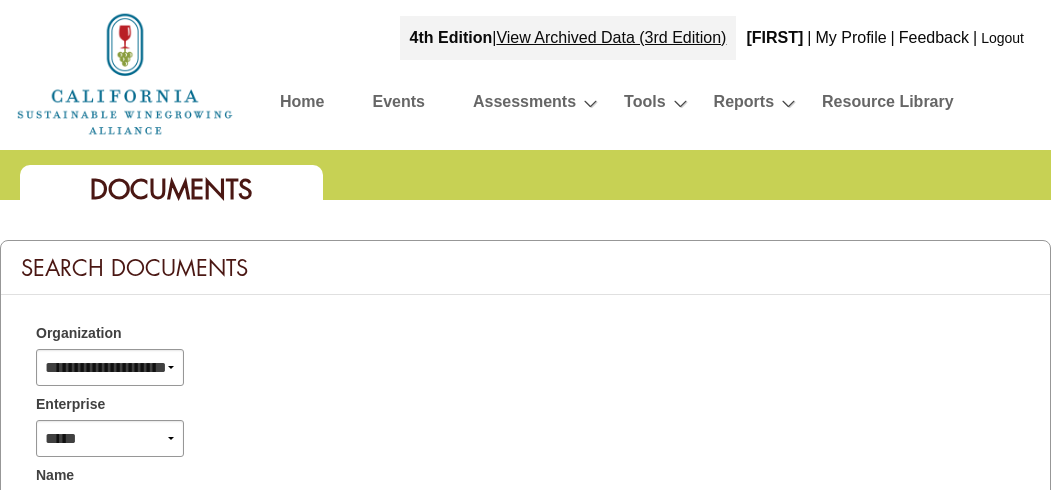select 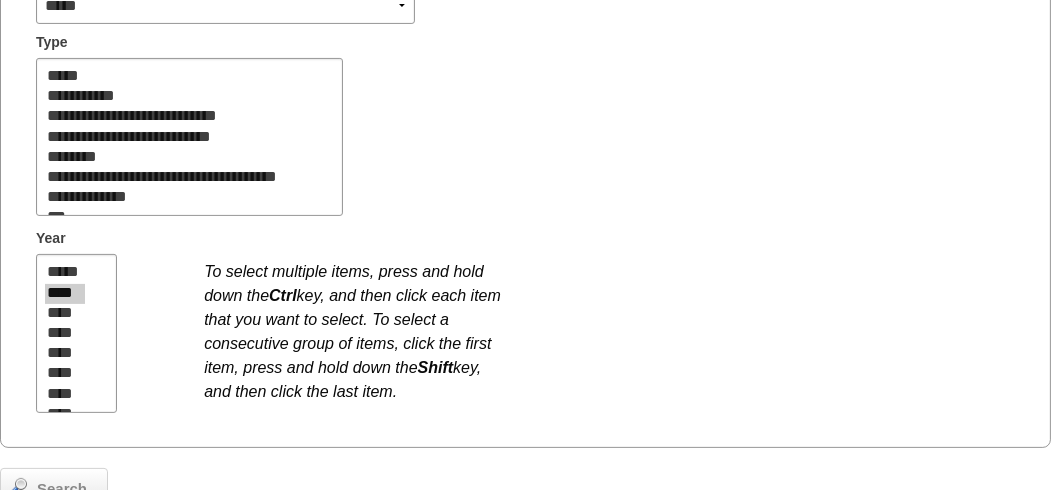 scroll, scrollTop: 600, scrollLeft: 0, axis: vertical 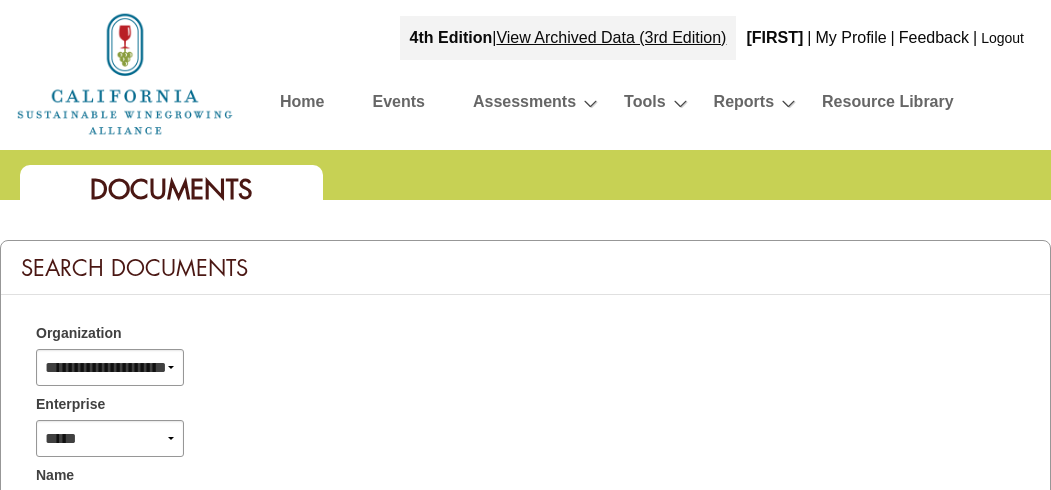 select 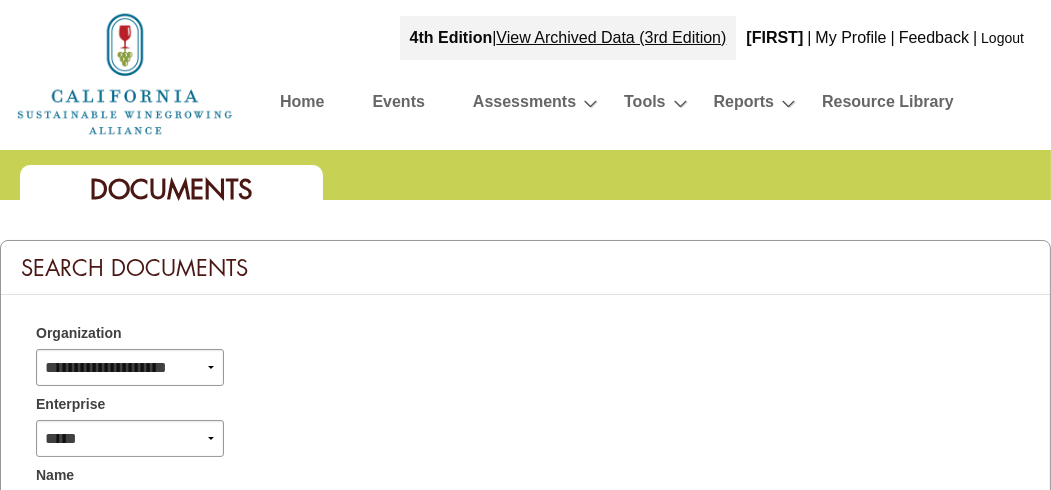 scroll, scrollTop: 0, scrollLeft: 0, axis: both 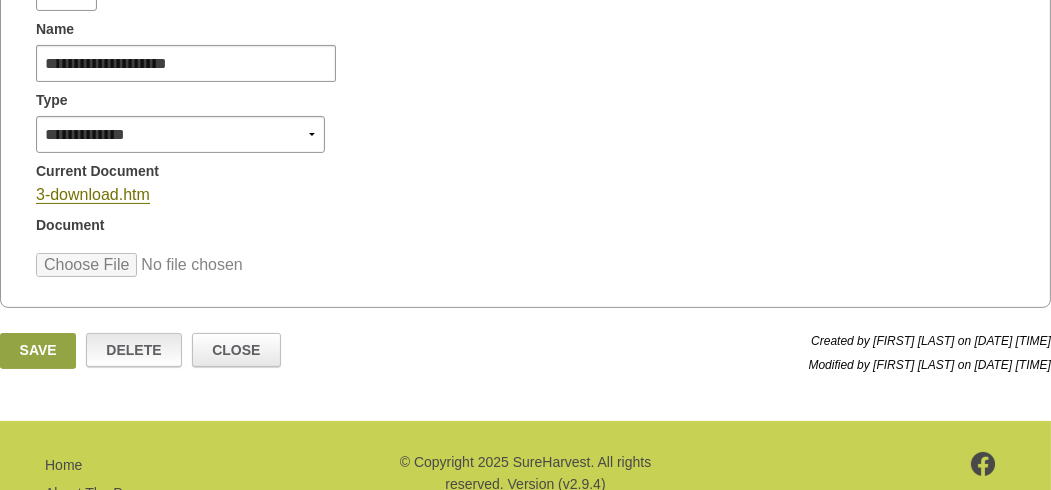 click on "Delete" at bounding box center [134, 350] 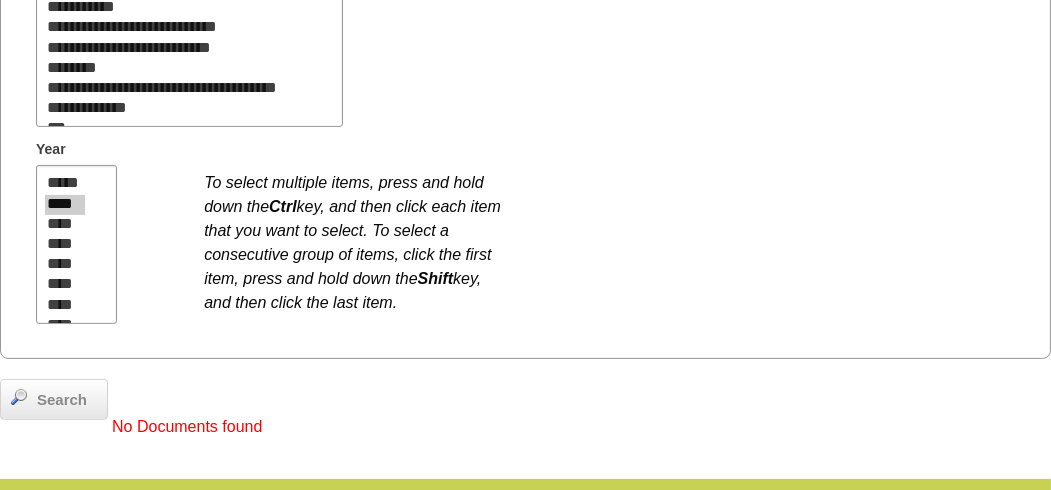 scroll, scrollTop: 700, scrollLeft: 0, axis: vertical 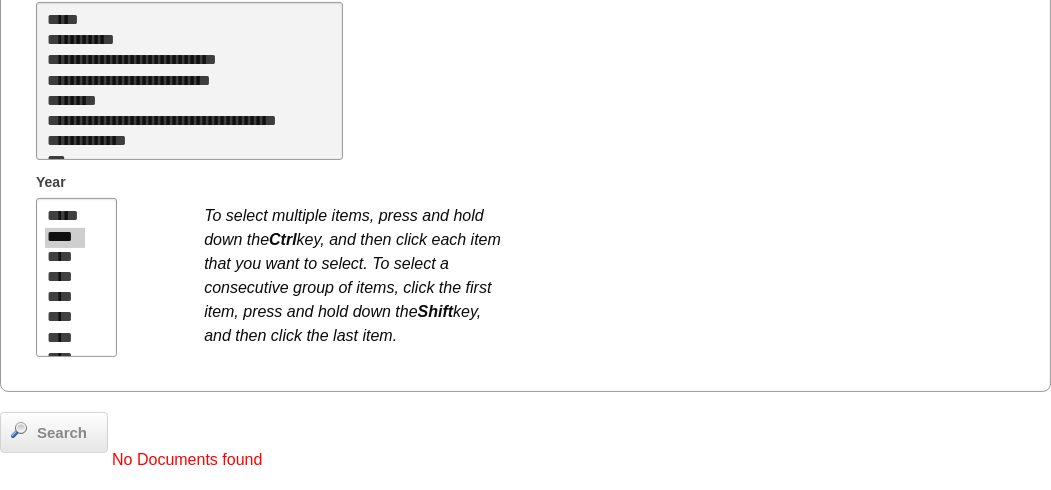 select on "*" 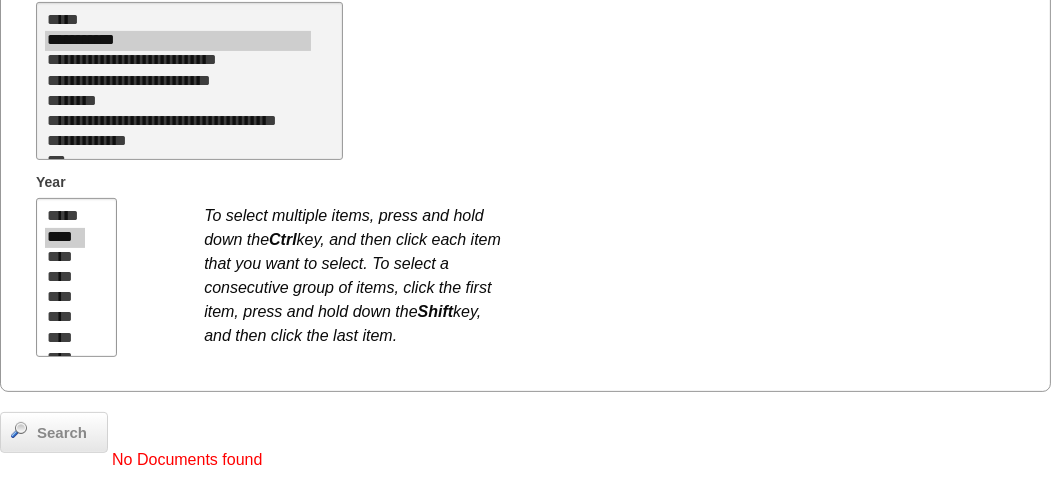 scroll, scrollTop: 40, scrollLeft: 0, axis: vertical 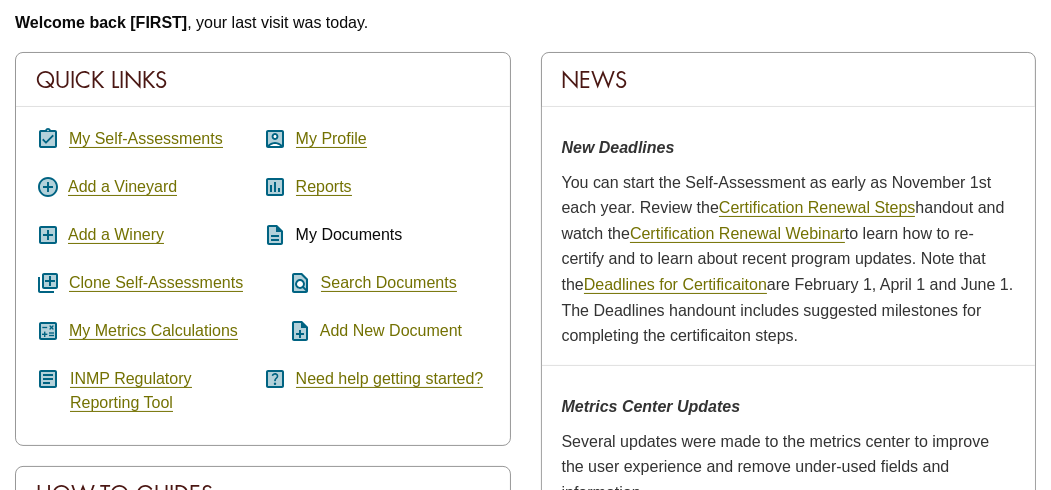 click on "Add New Document" at bounding box center (391, 331) 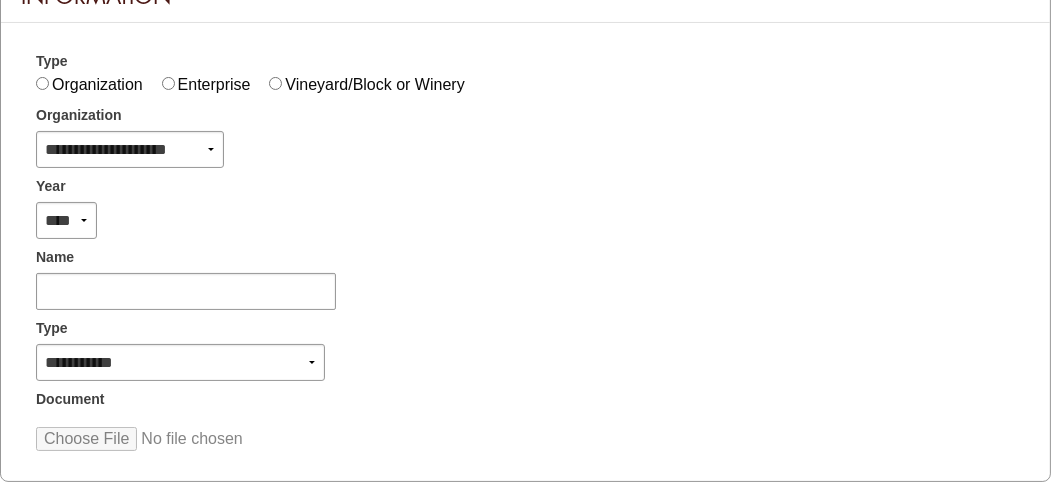 scroll, scrollTop: 300, scrollLeft: 0, axis: vertical 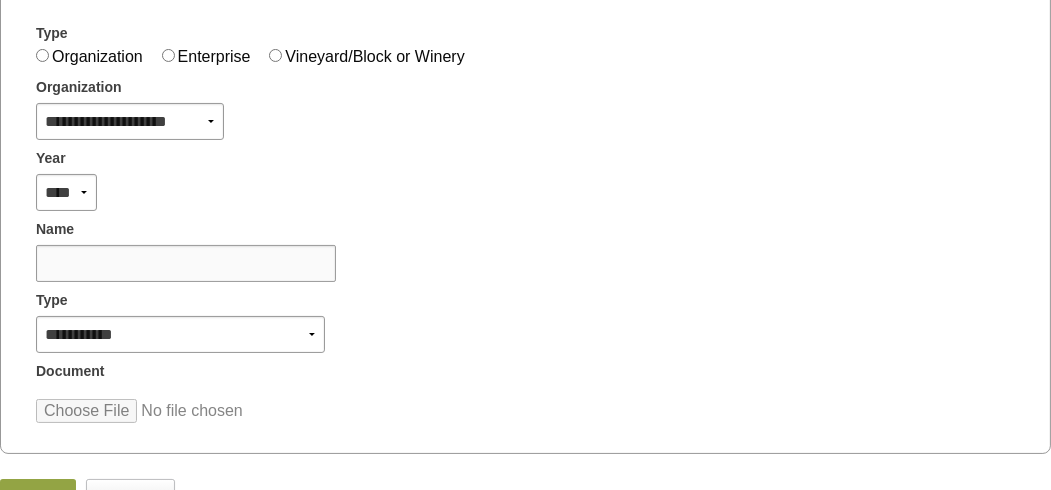 click at bounding box center [186, 263] 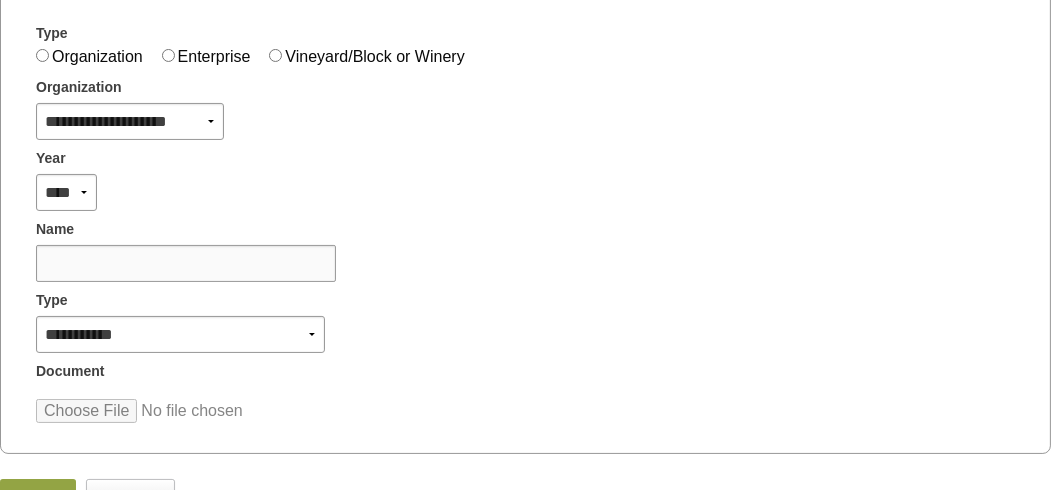 type on "**********" 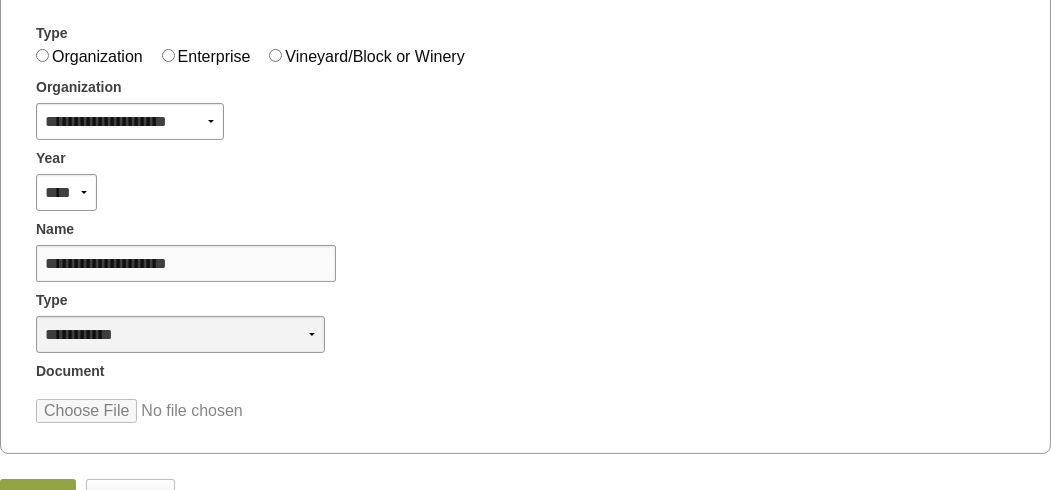 scroll, scrollTop: 400, scrollLeft: 0, axis: vertical 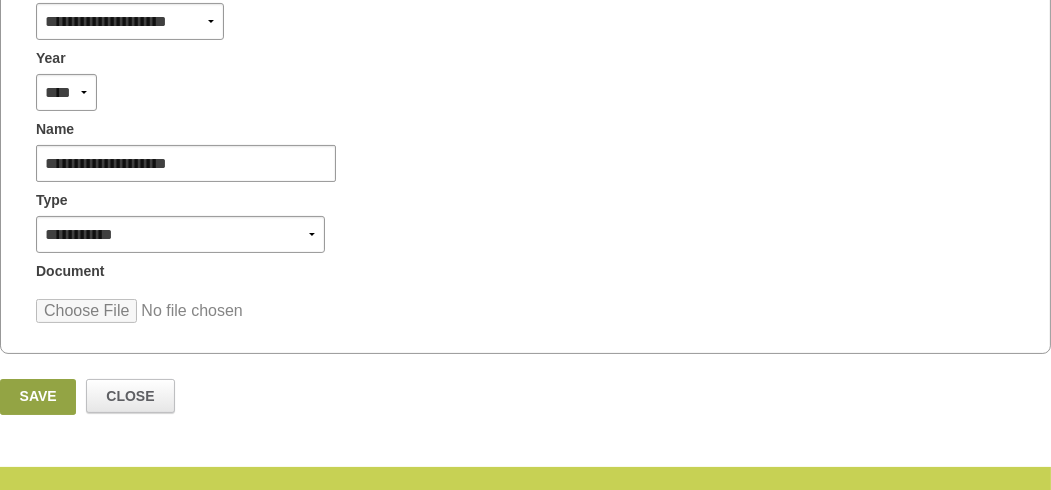 click at bounding box center (187, 311) 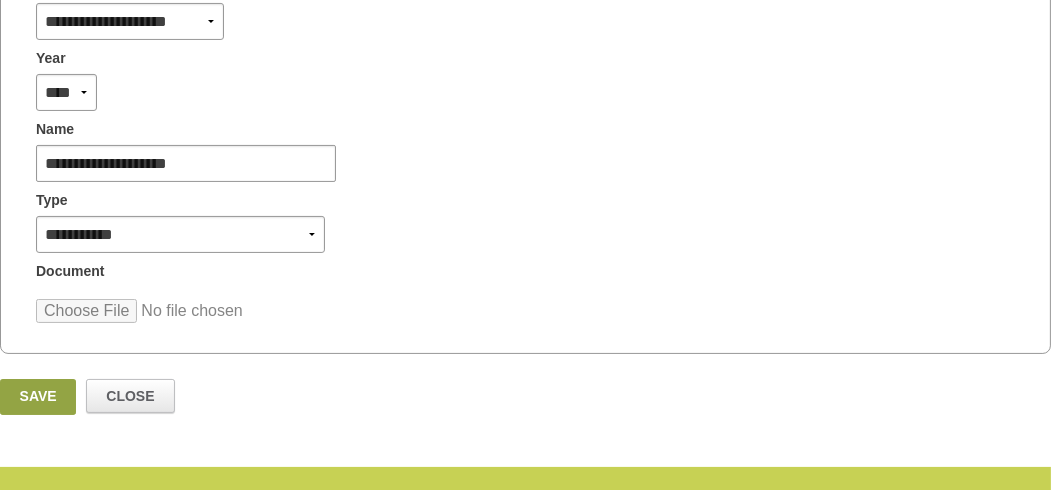 scroll, scrollTop: 500, scrollLeft: 0, axis: vertical 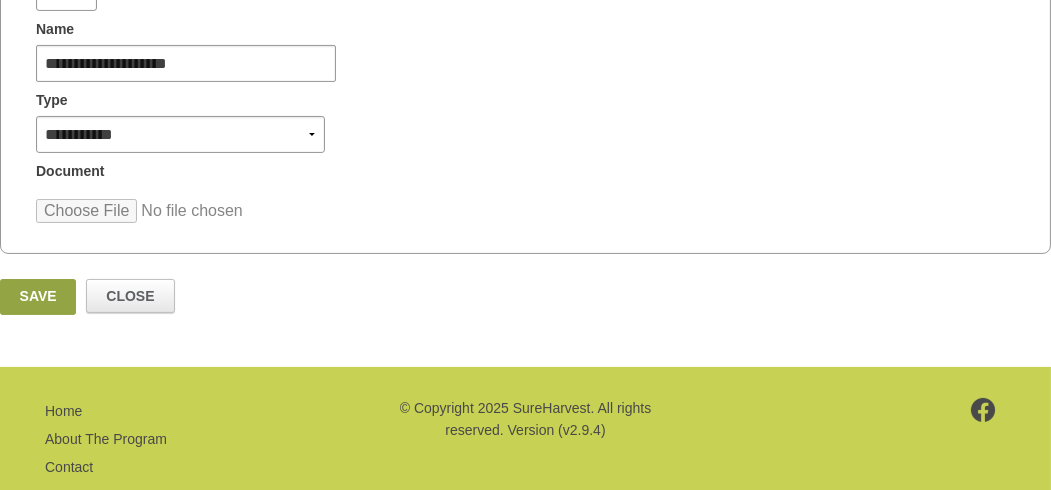 click at bounding box center (187, 211) 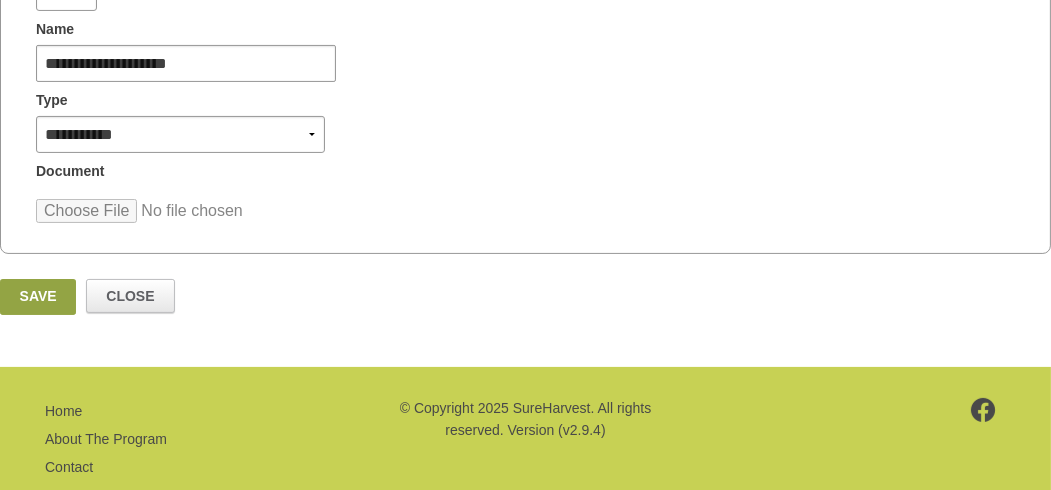 type on "**********" 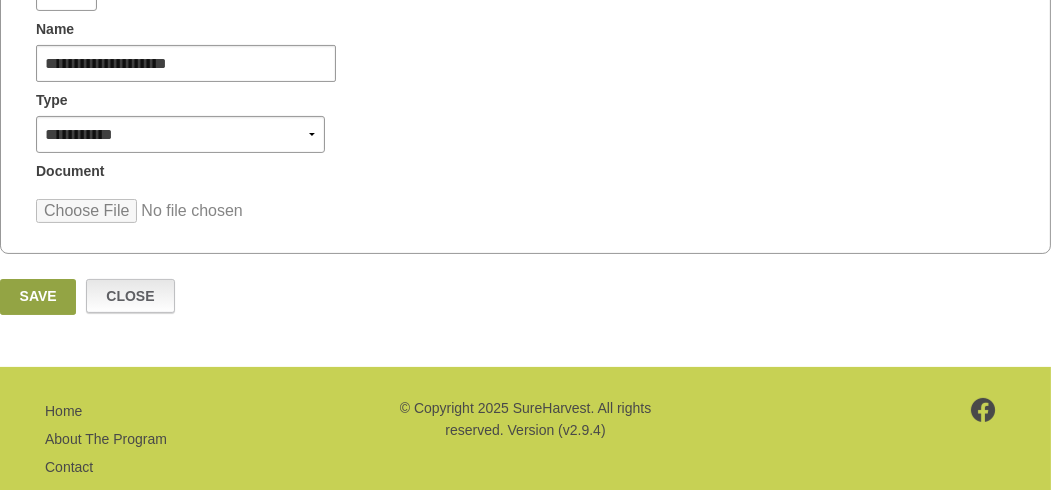 click on "Close" at bounding box center [130, 296] 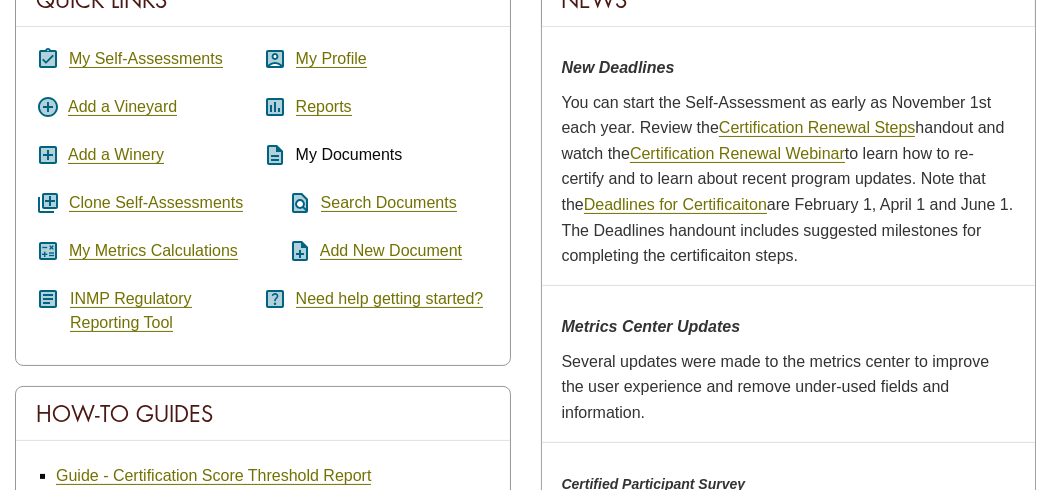 scroll, scrollTop: 500, scrollLeft: 0, axis: vertical 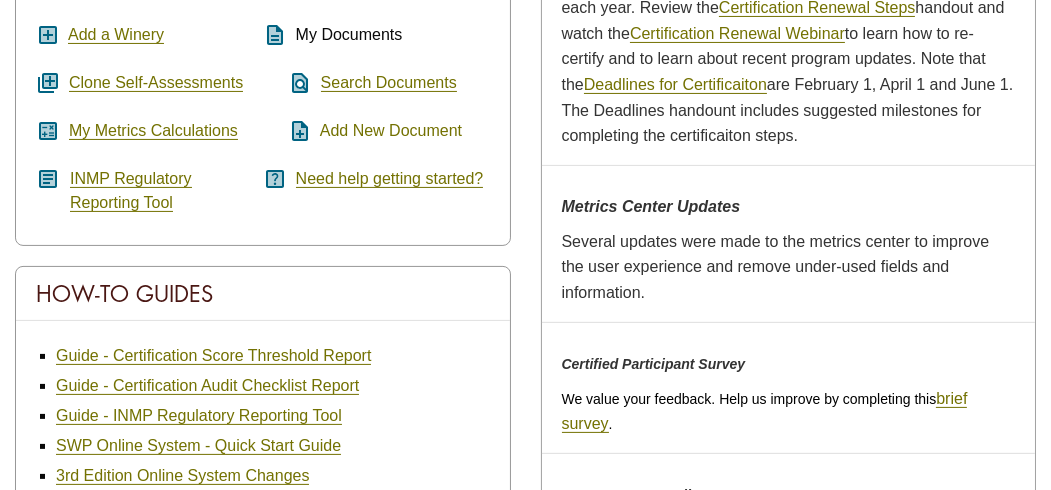 click on "Add New Document" at bounding box center [391, 131] 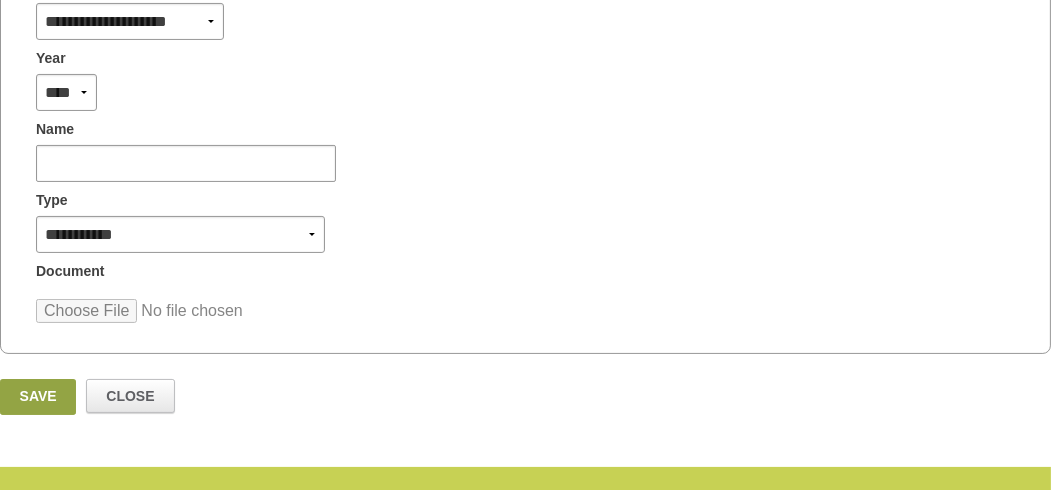 scroll, scrollTop: 500, scrollLeft: 0, axis: vertical 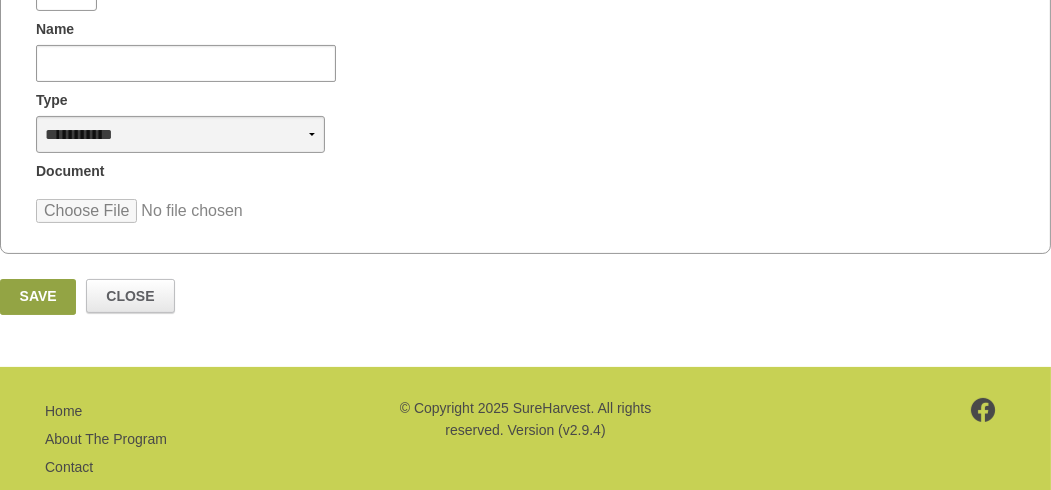 click on "**********" at bounding box center [180, 134] 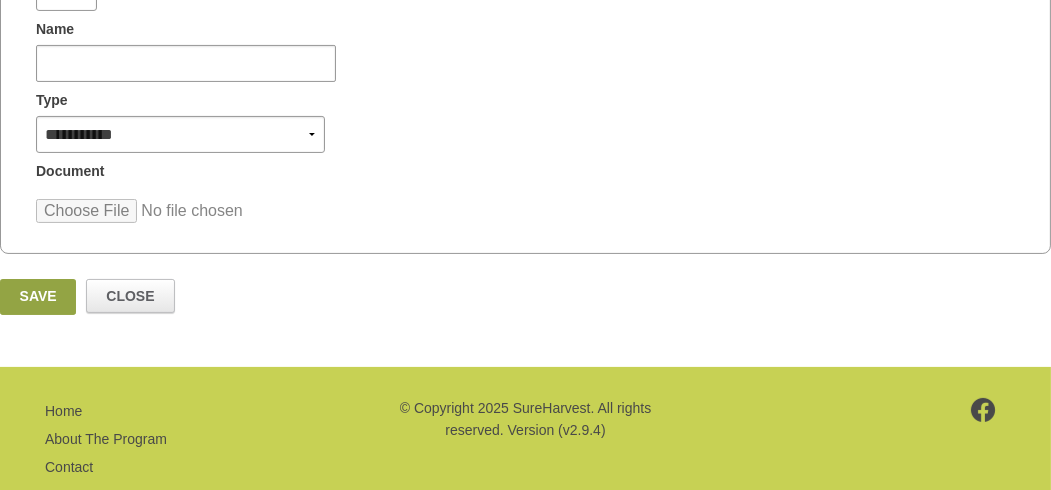 select on "*" 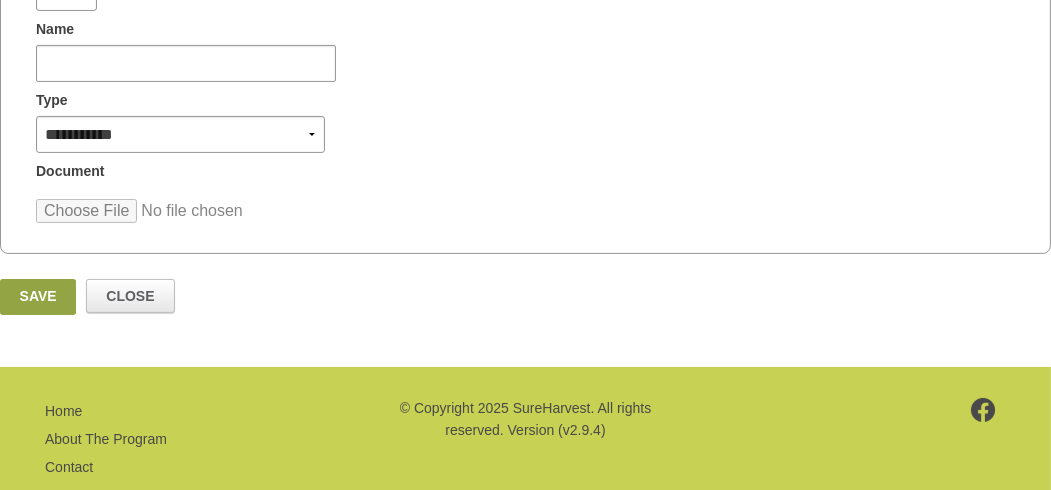 click at bounding box center (187, 211) 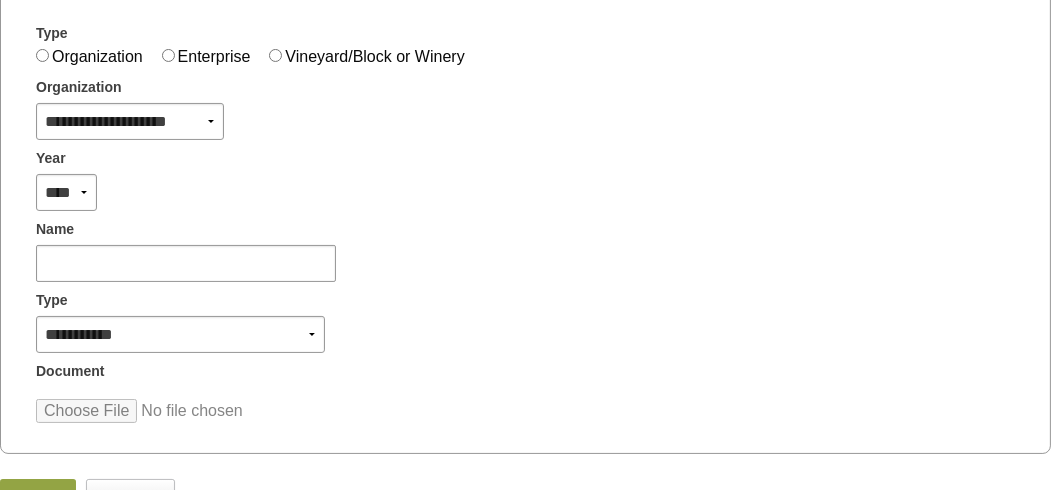scroll, scrollTop: 400, scrollLeft: 0, axis: vertical 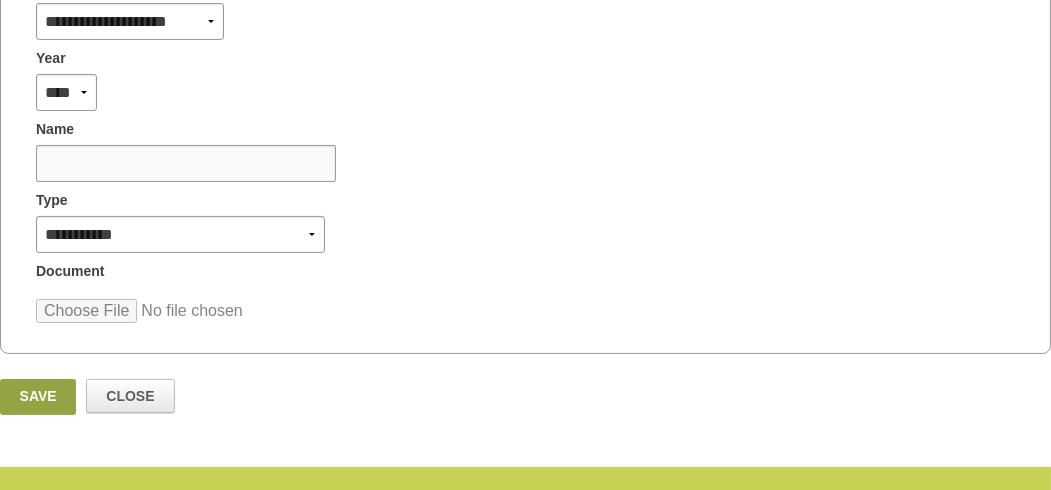 click at bounding box center (186, 163) 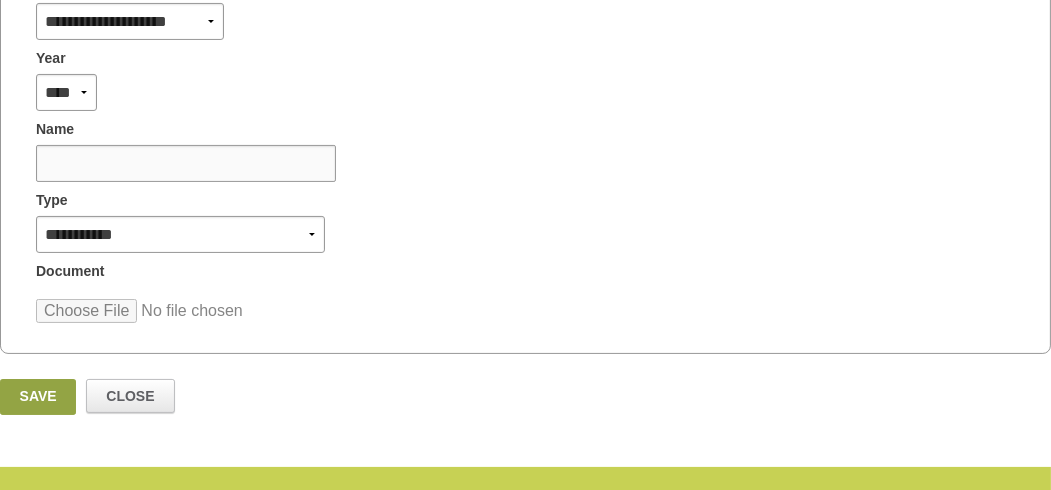type on "**********" 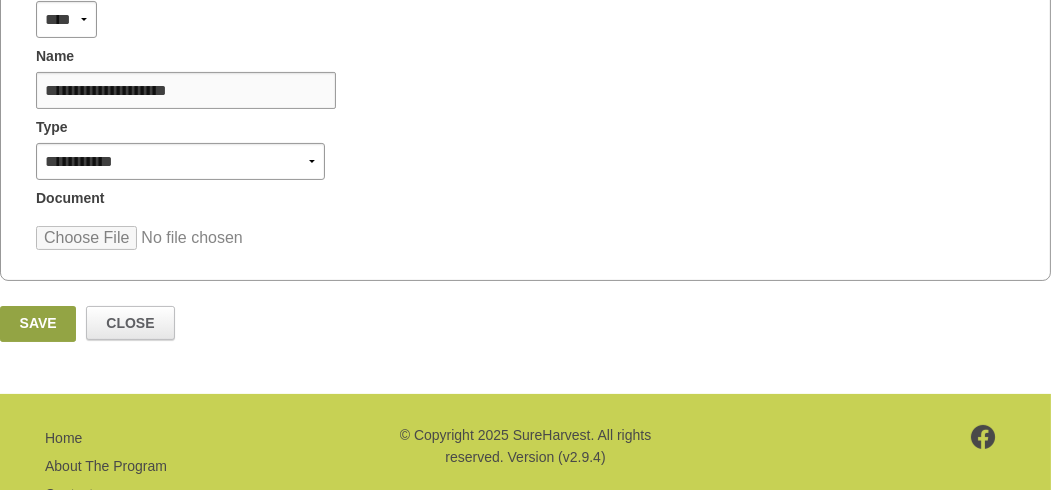 scroll, scrollTop: 500, scrollLeft: 0, axis: vertical 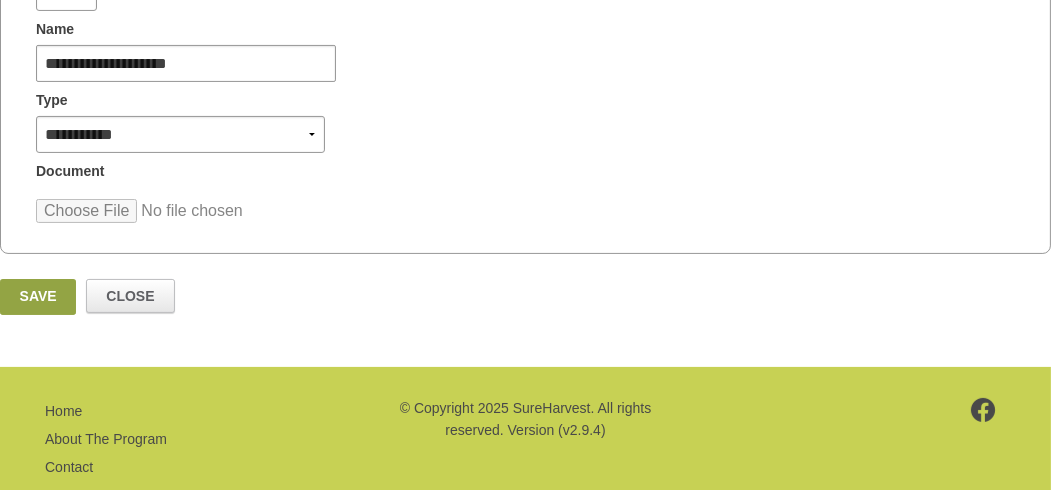 click at bounding box center [187, 211] 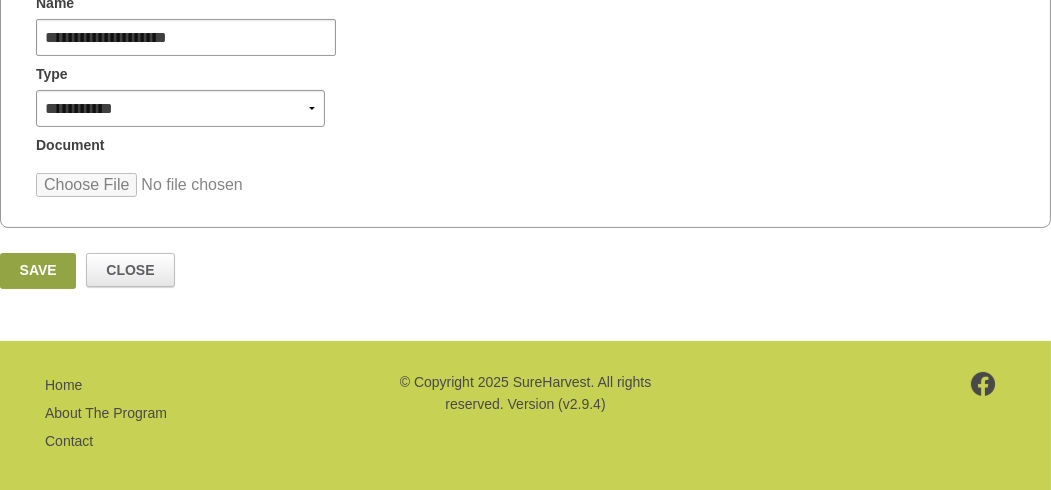 scroll, scrollTop: 538, scrollLeft: 0, axis: vertical 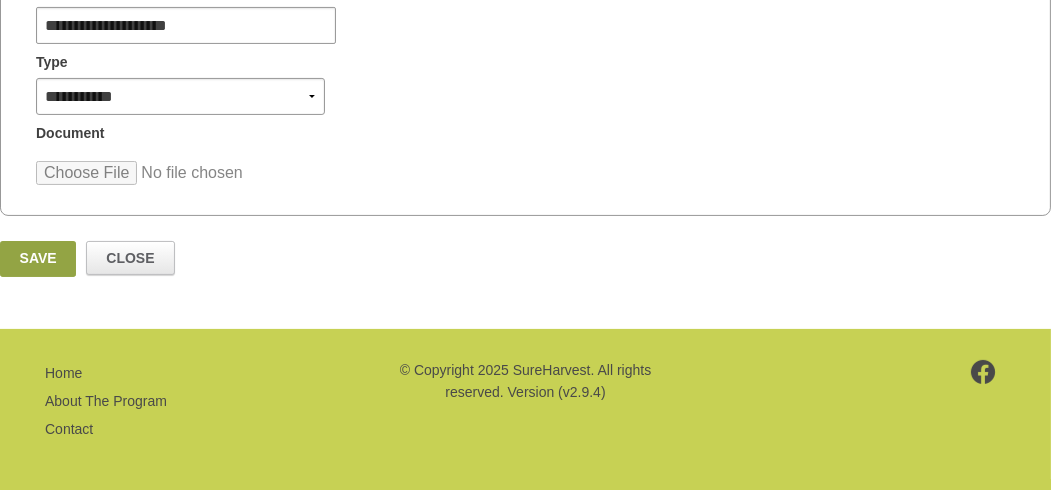 click at bounding box center [187, 173] 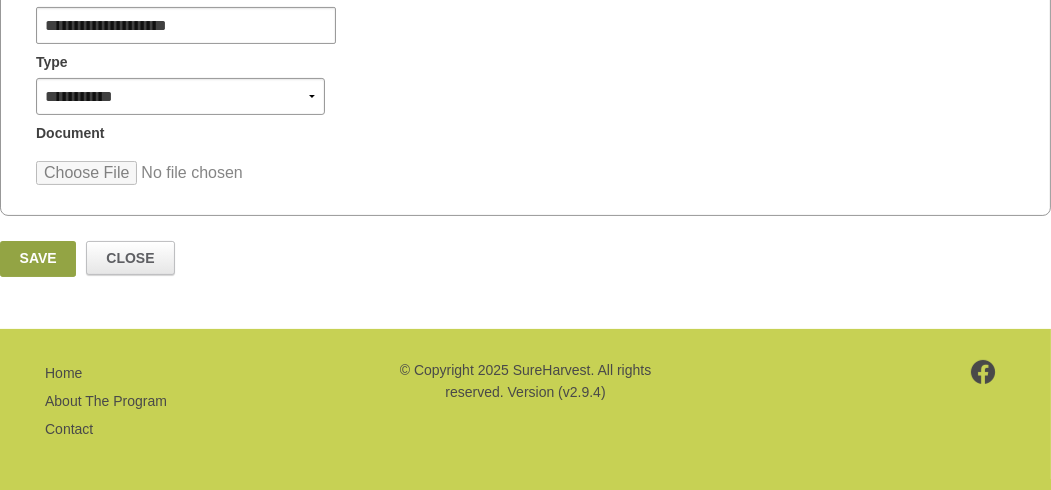 type on "**********" 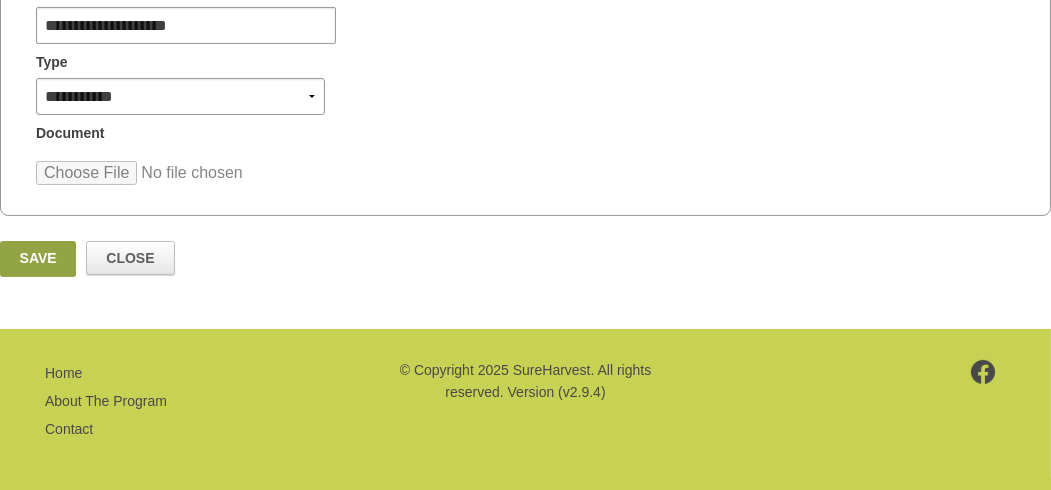 click on "Save" at bounding box center (38, 259) 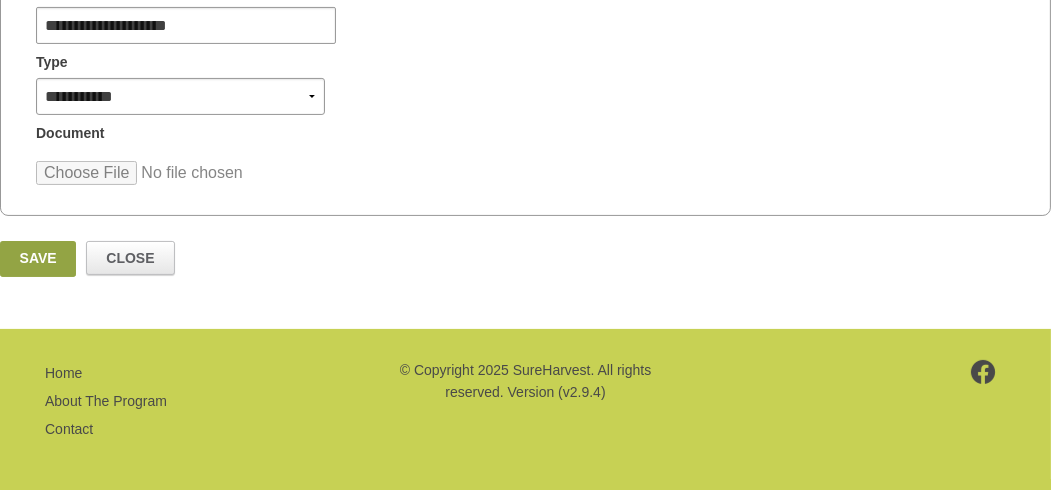 click on "Save" at bounding box center (38, 259) 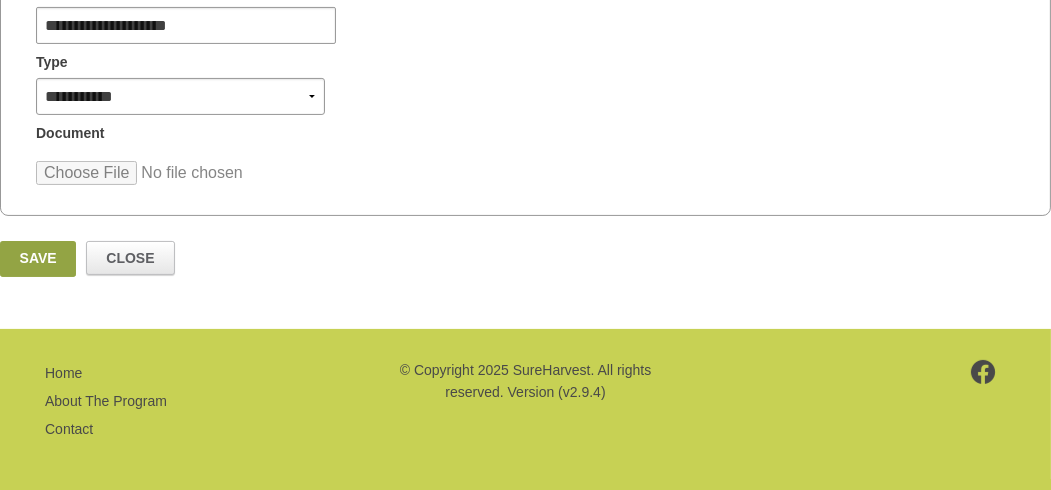 click on "Save" at bounding box center [38, 259] 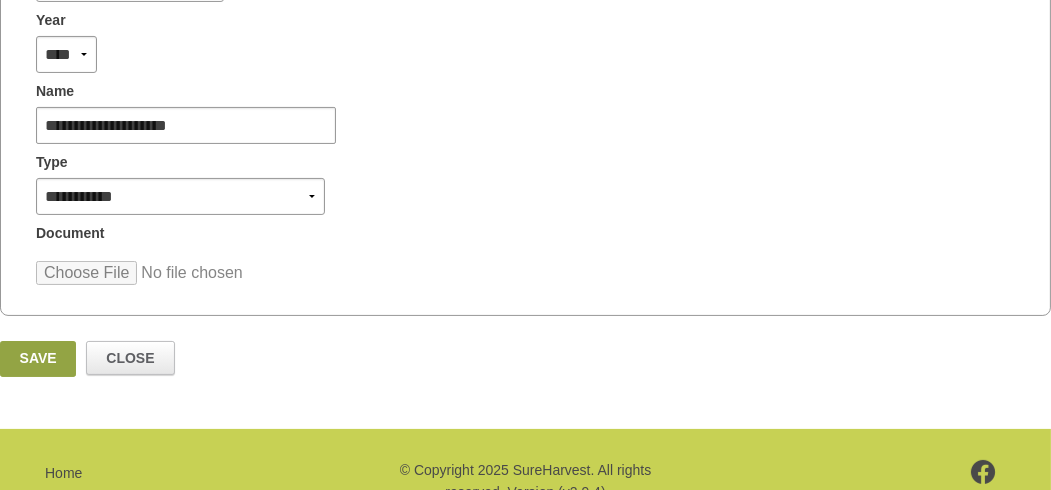 scroll, scrollTop: 538, scrollLeft: 0, axis: vertical 